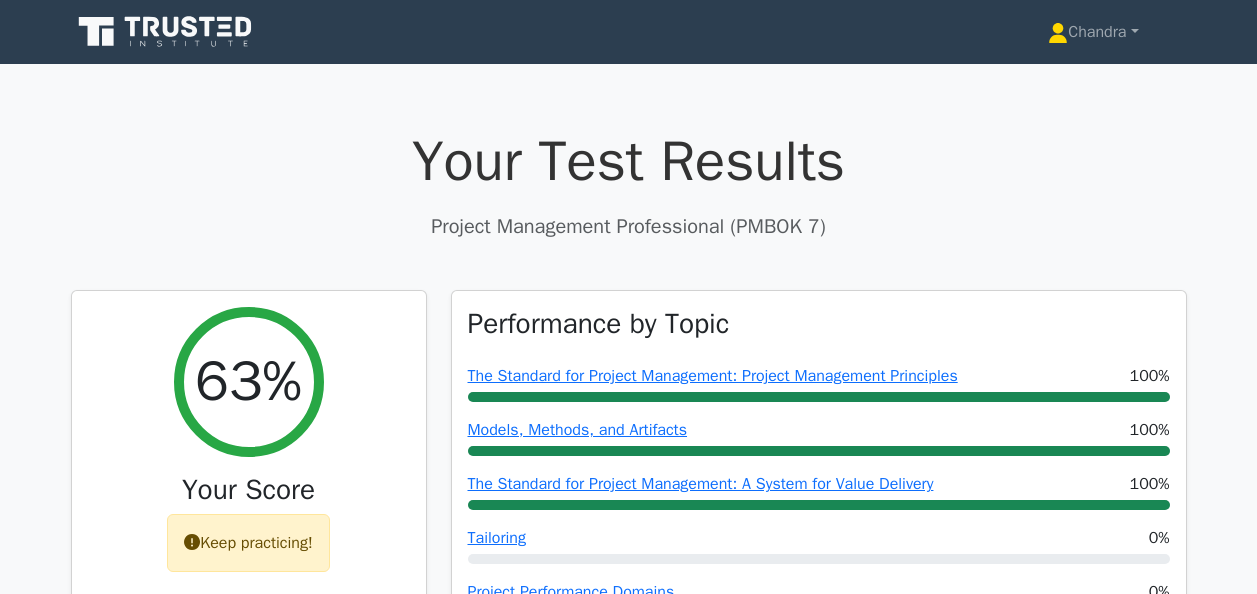 scroll, scrollTop: 500, scrollLeft: 0, axis: vertical 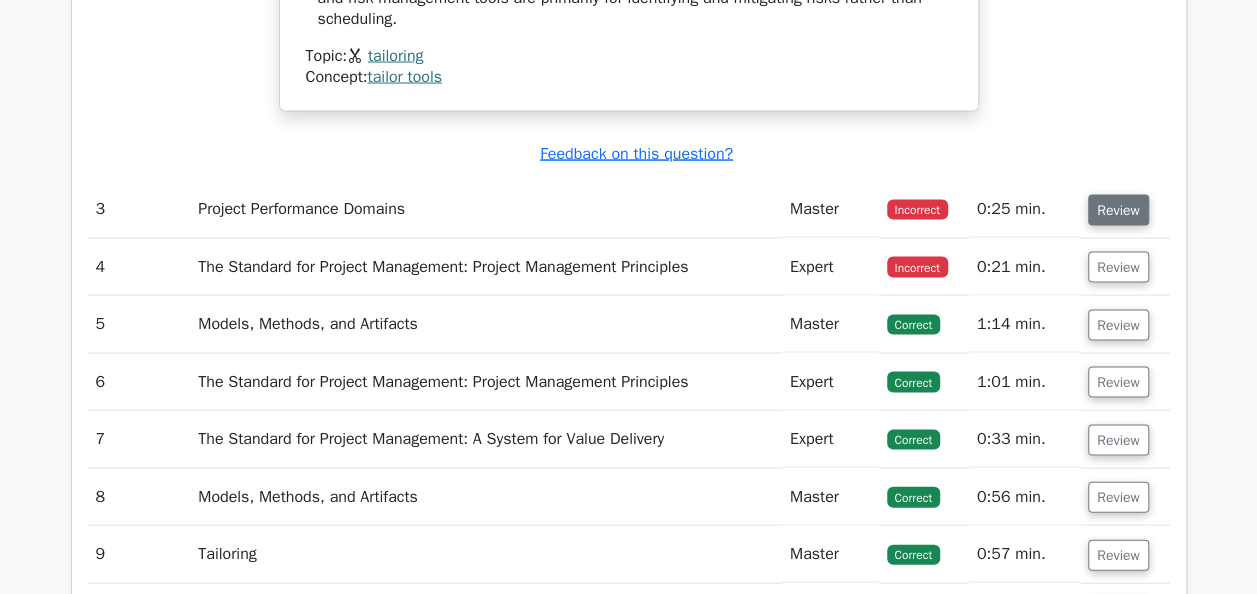click on "Review" at bounding box center (1118, 210) 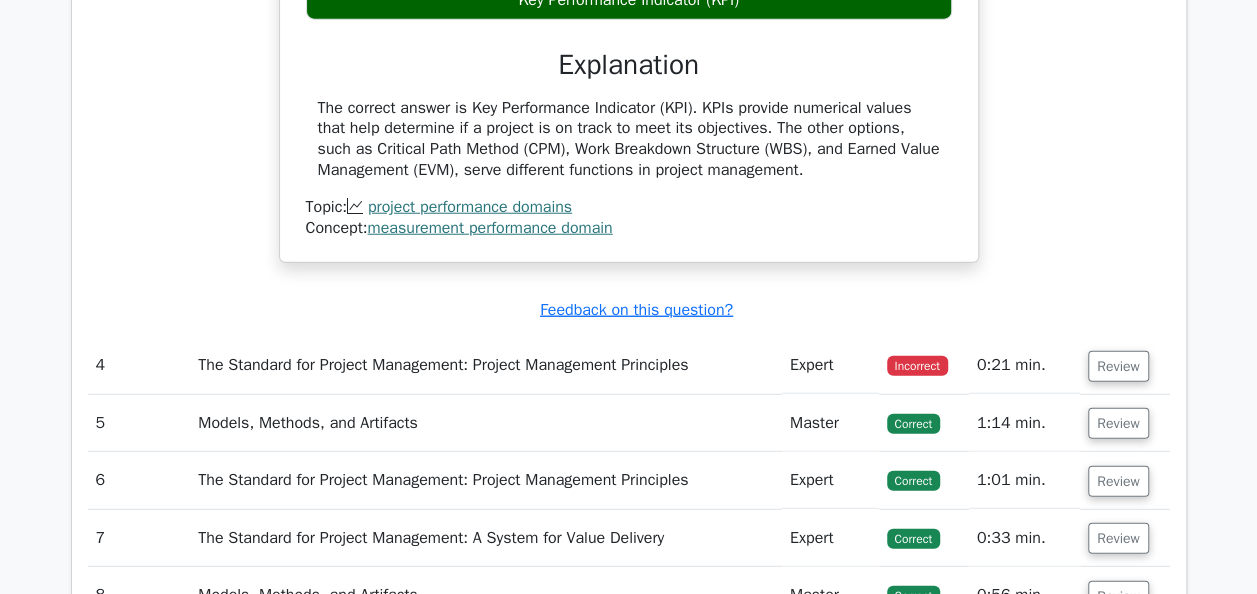 scroll, scrollTop: 2700, scrollLeft: 0, axis: vertical 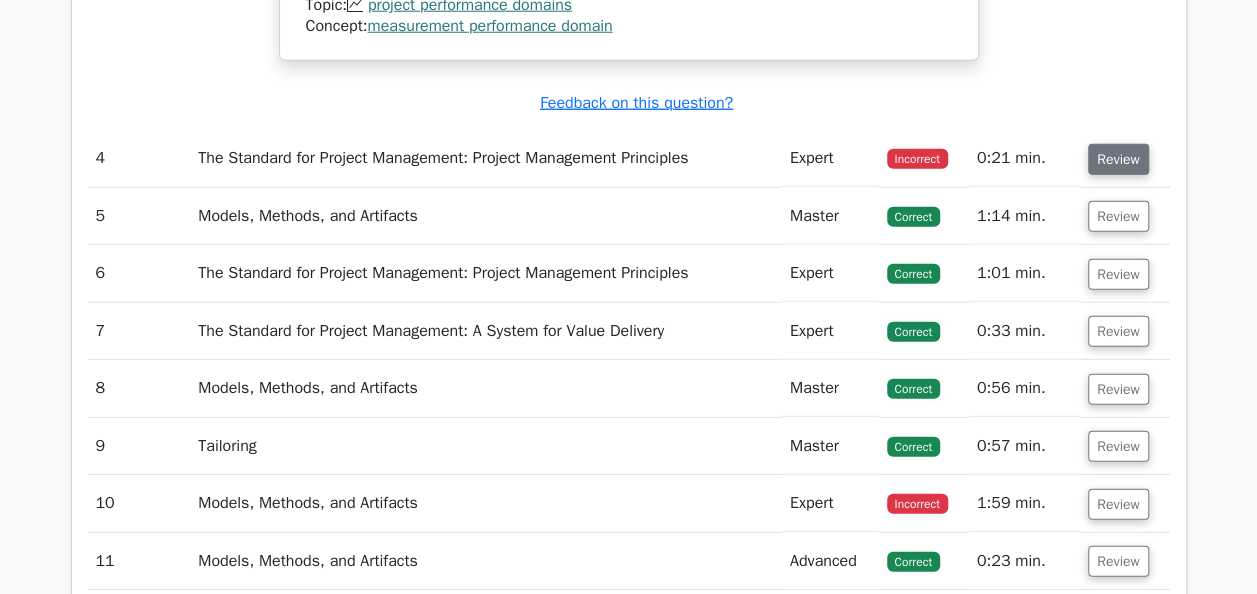 click on "Review" at bounding box center [1118, 159] 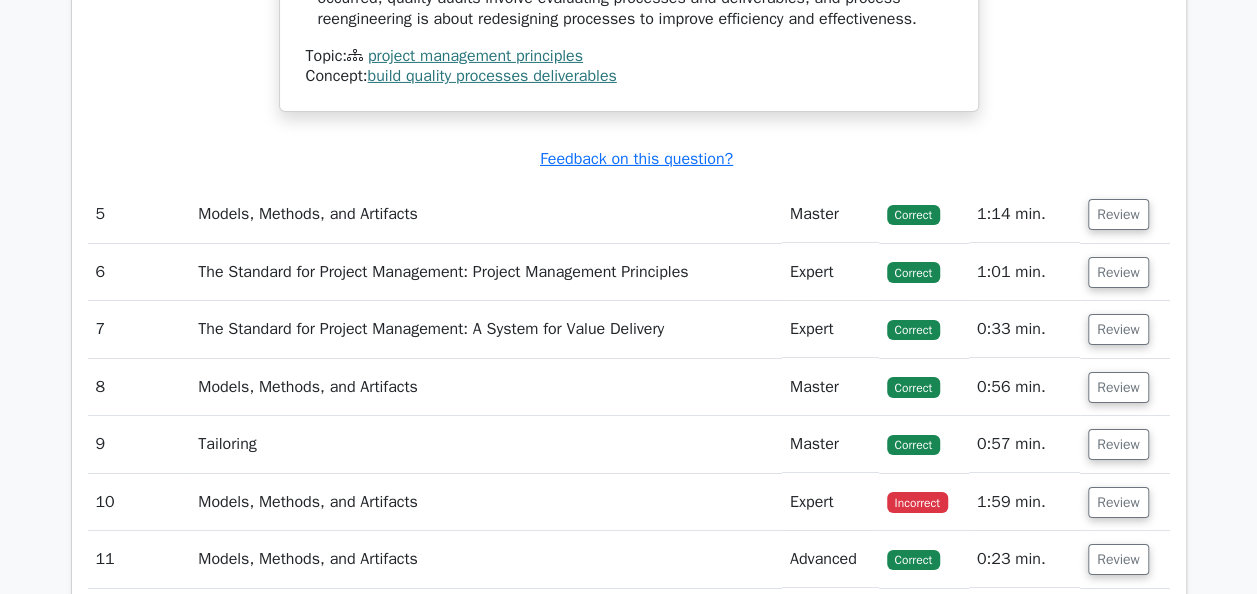 scroll, scrollTop: 3600, scrollLeft: 0, axis: vertical 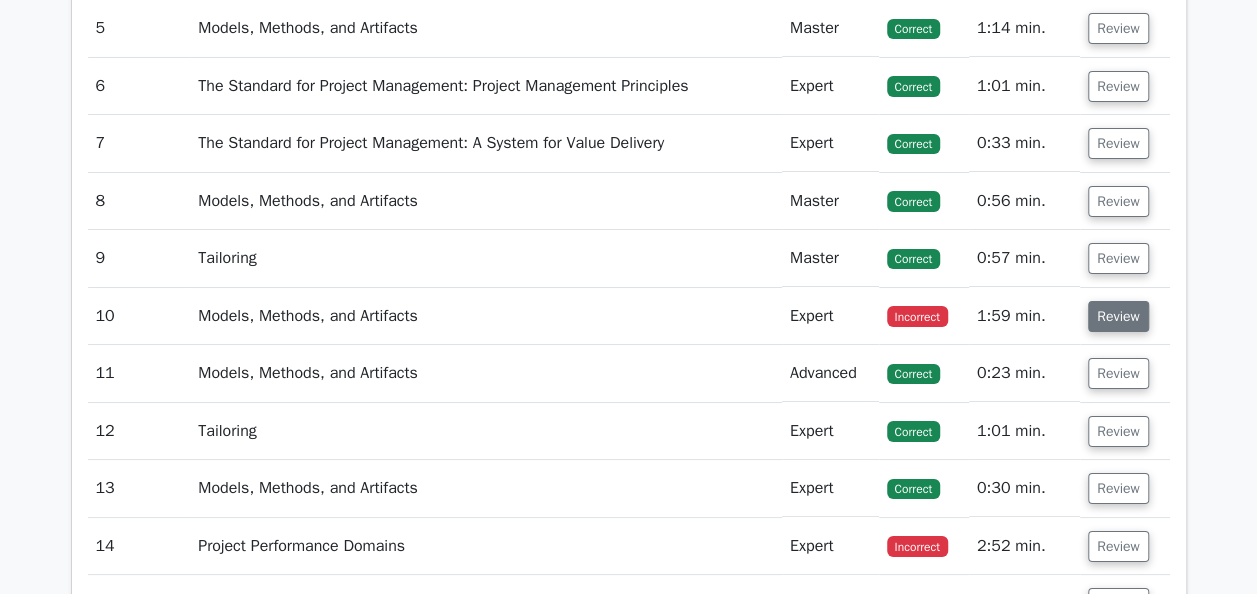 click on "Review" at bounding box center [1118, 316] 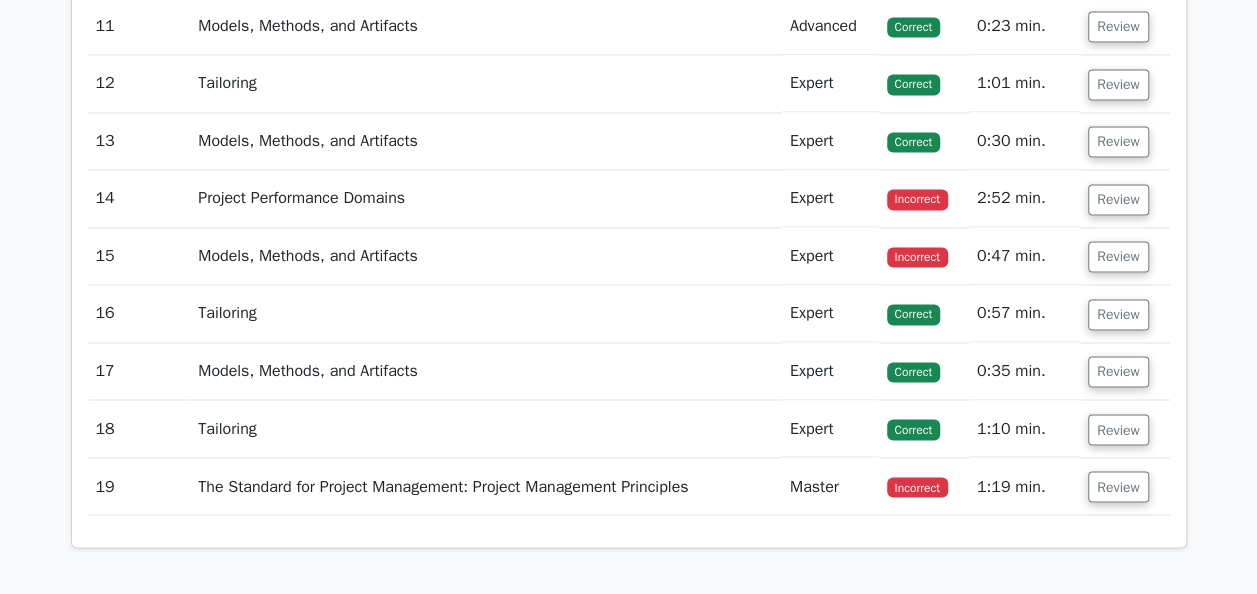 scroll, scrollTop: 5600, scrollLeft: 0, axis: vertical 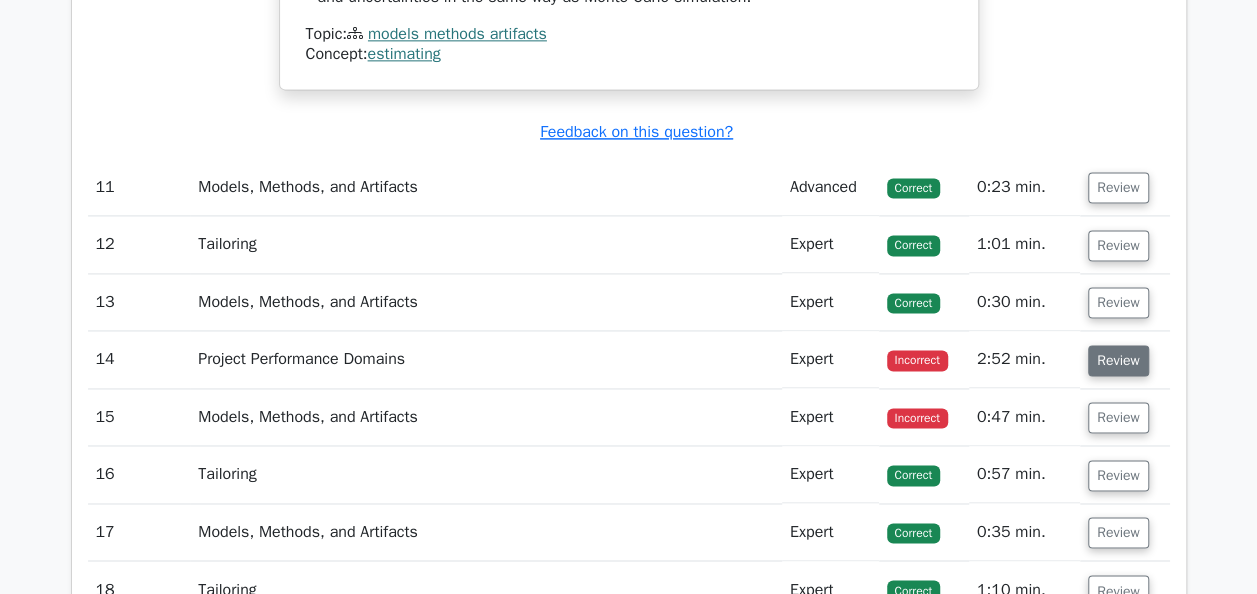 click on "Review" at bounding box center (1118, 360) 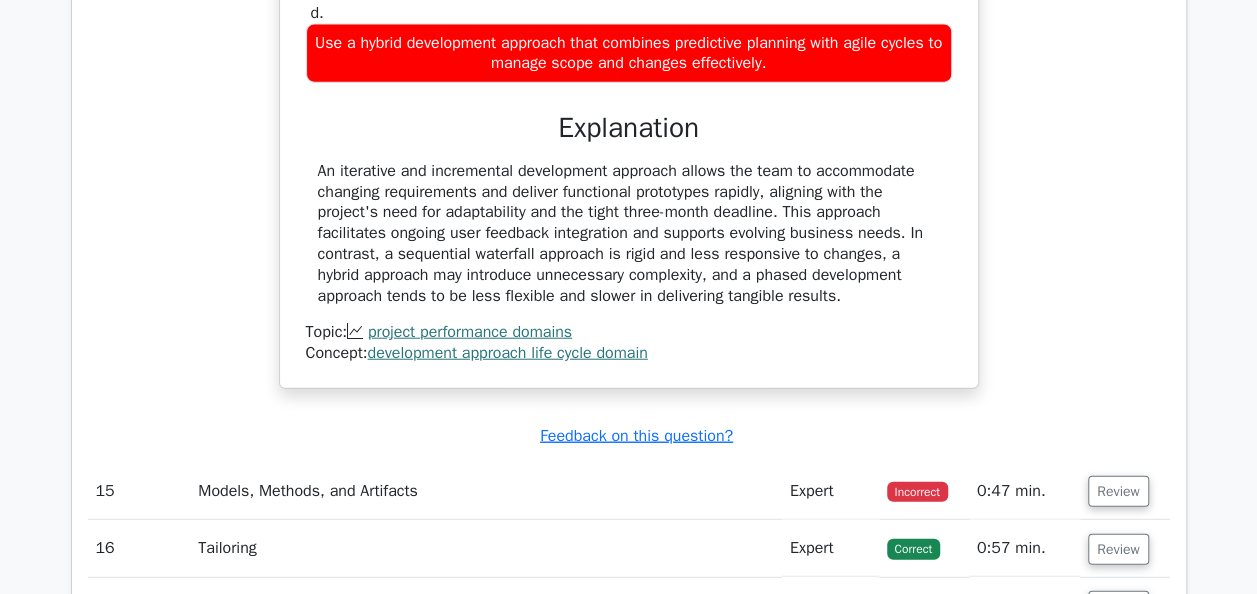 scroll, scrollTop: 6200, scrollLeft: 0, axis: vertical 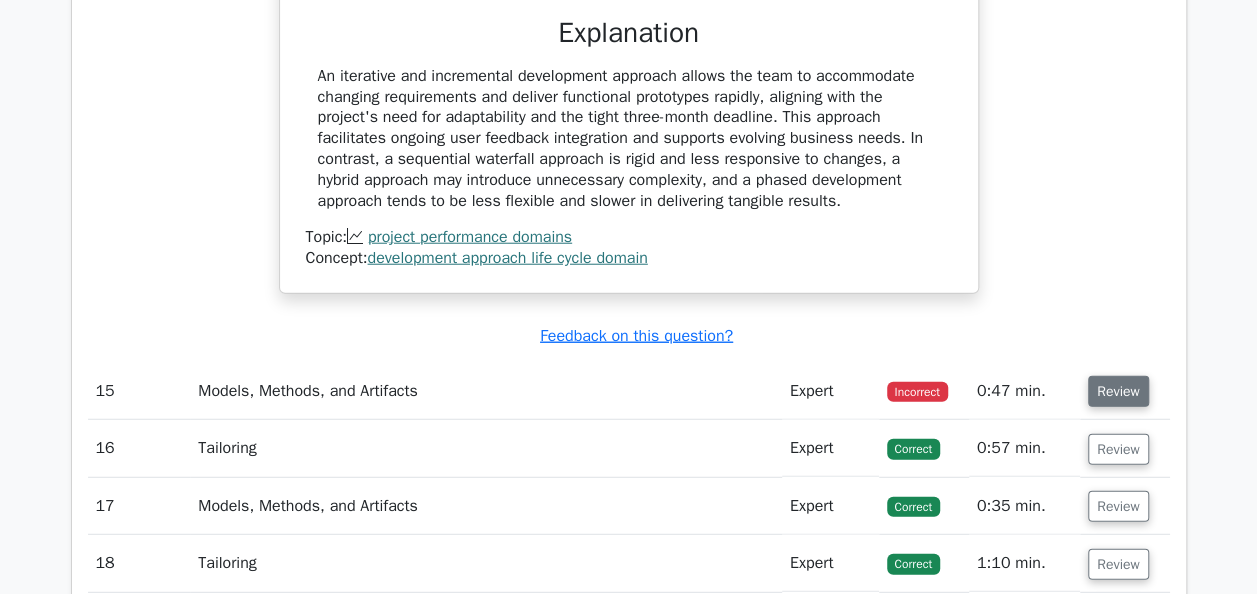 click on "Review" at bounding box center [1118, 391] 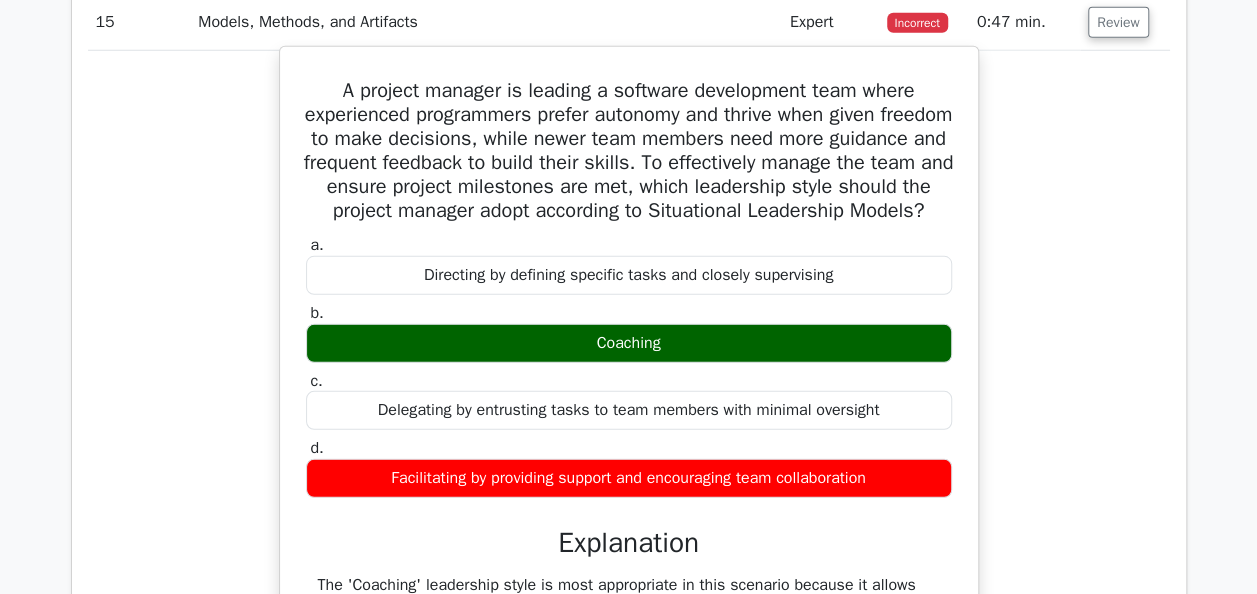 scroll, scrollTop: 6600, scrollLeft: 0, axis: vertical 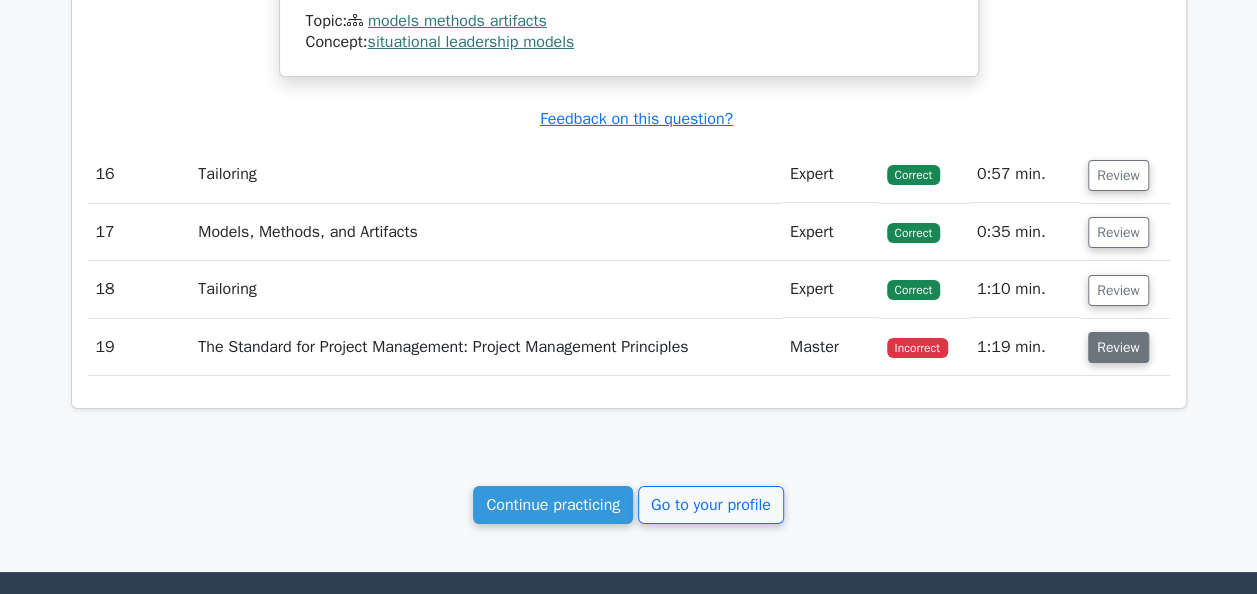 click on "Review" at bounding box center [1118, 347] 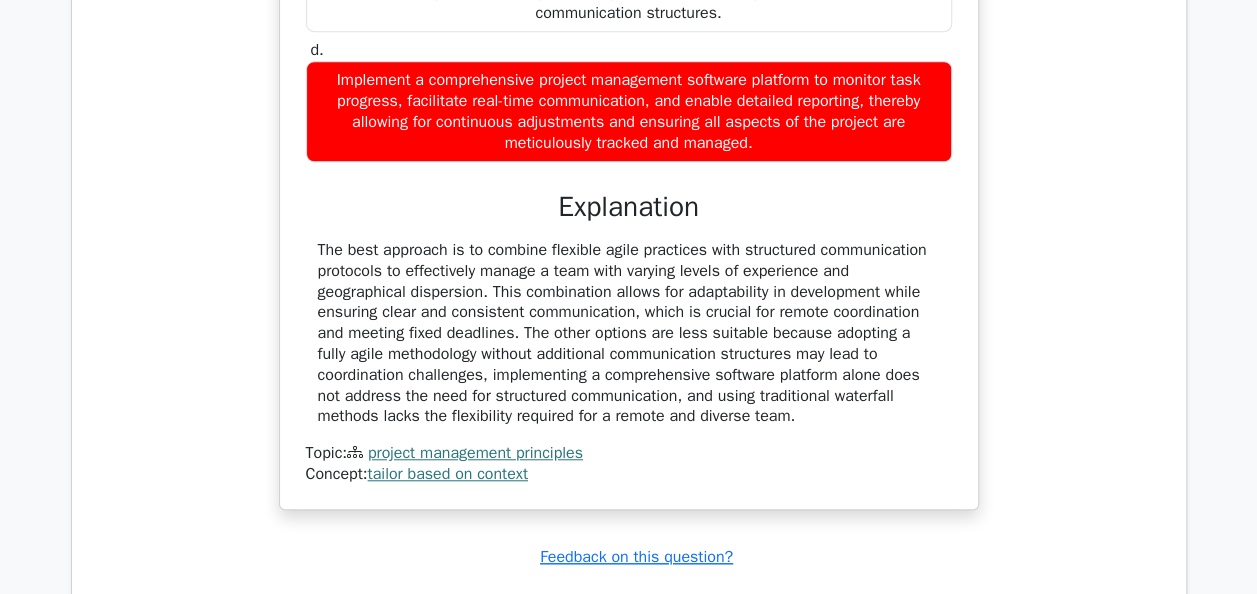 scroll, scrollTop: 8400, scrollLeft: 0, axis: vertical 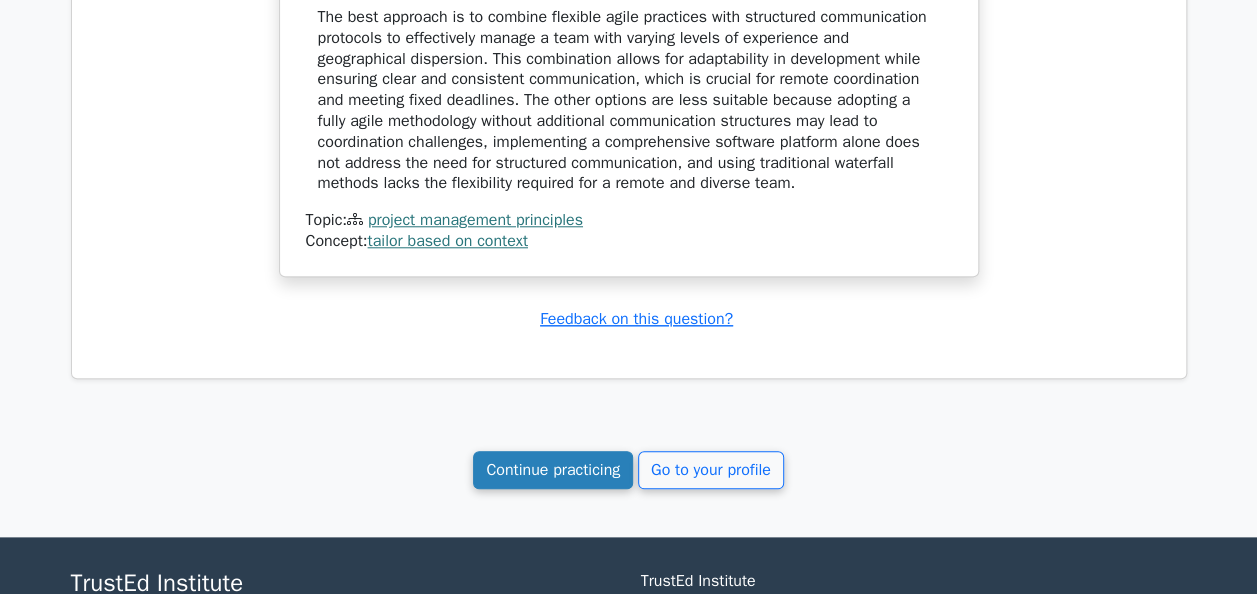 click on "Continue practicing" at bounding box center [553, 470] 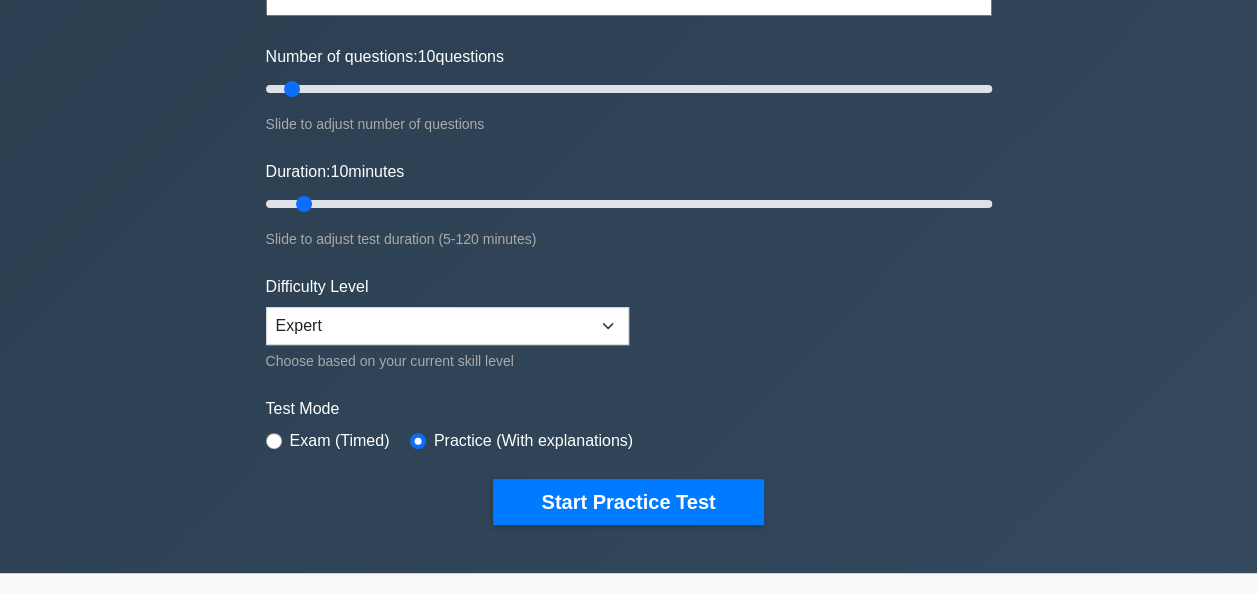 scroll, scrollTop: 0, scrollLeft: 0, axis: both 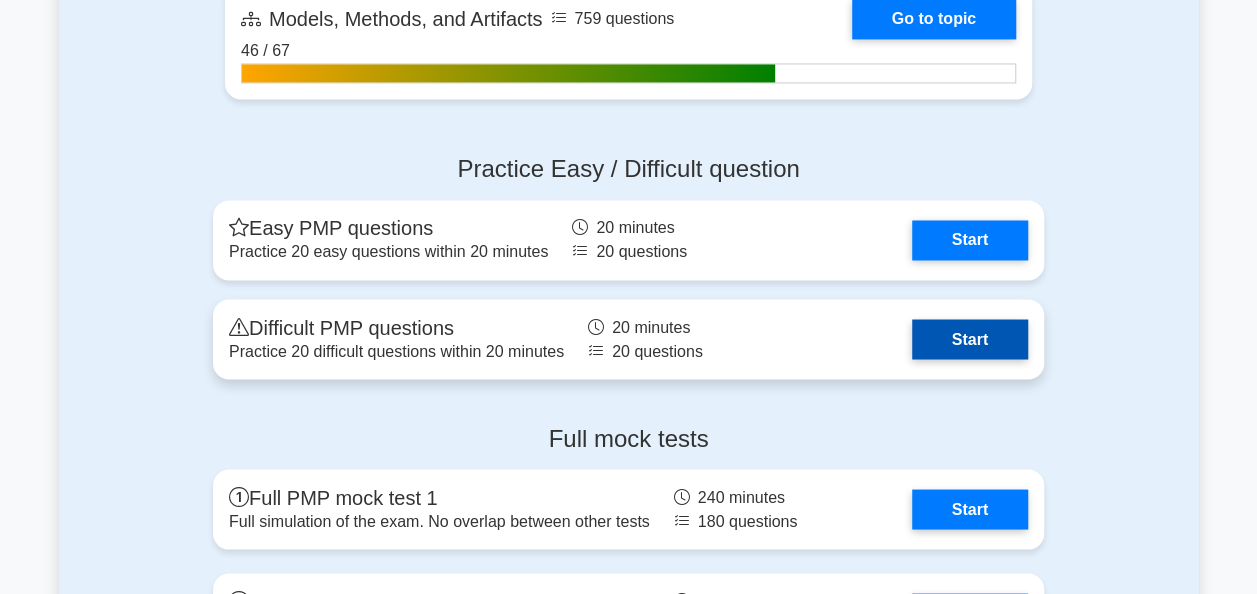 click on "Start" at bounding box center [970, 339] 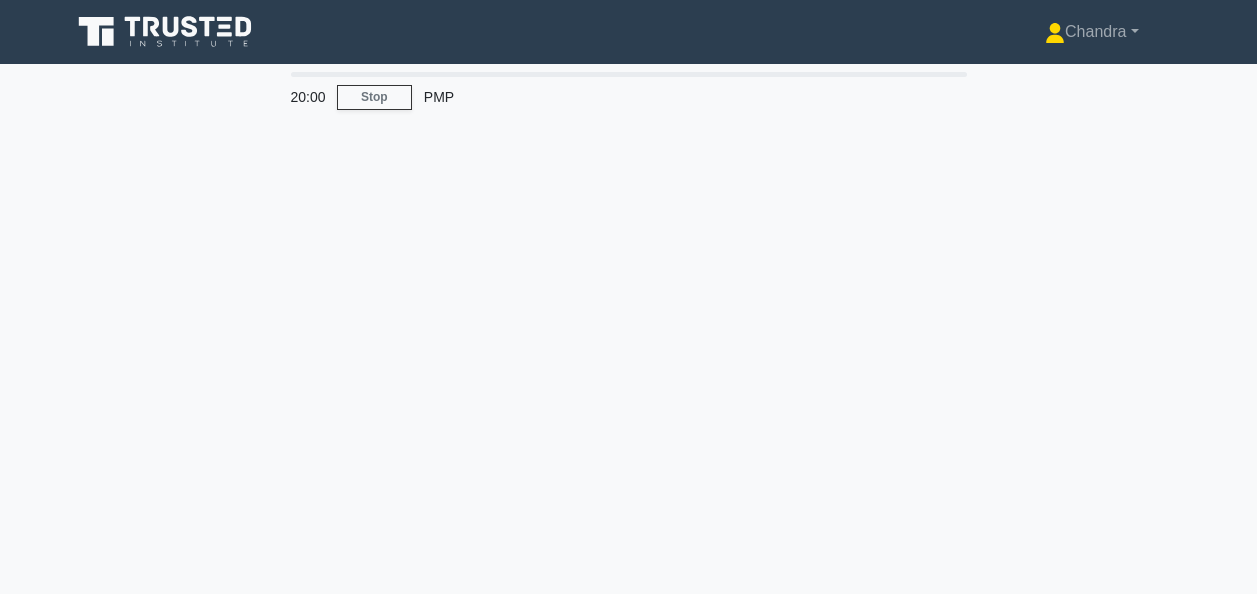 scroll, scrollTop: 0, scrollLeft: 0, axis: both 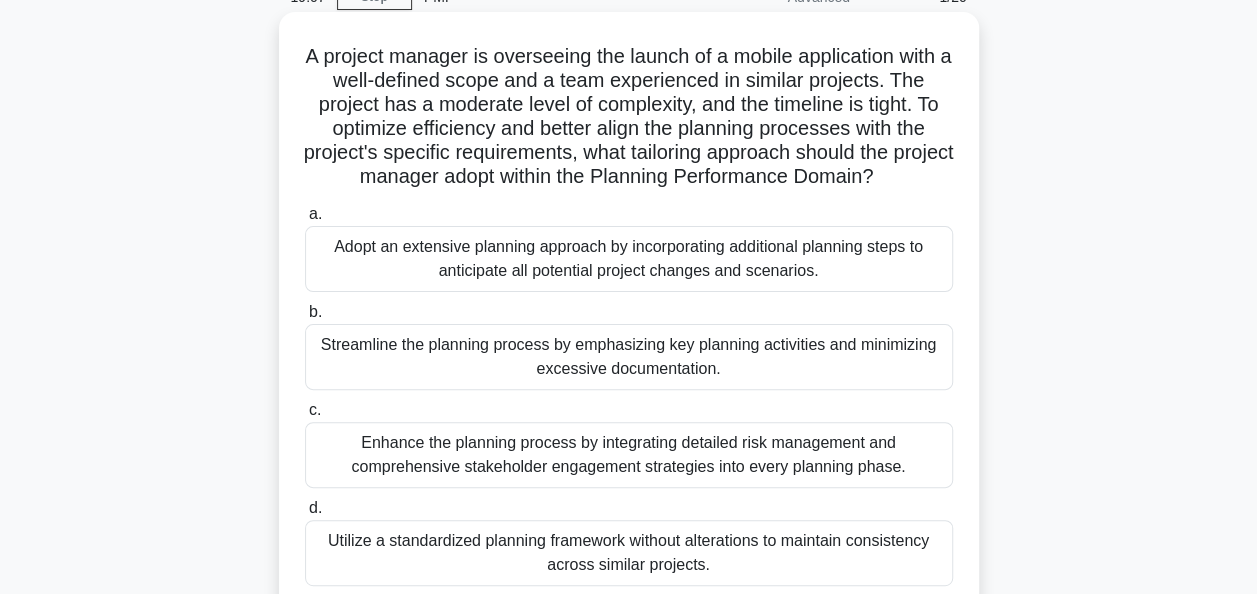 click on "Streamline the planning process by emphasizing key planning activities and minimizing excessive documentation." at bounding box center (629, 357) 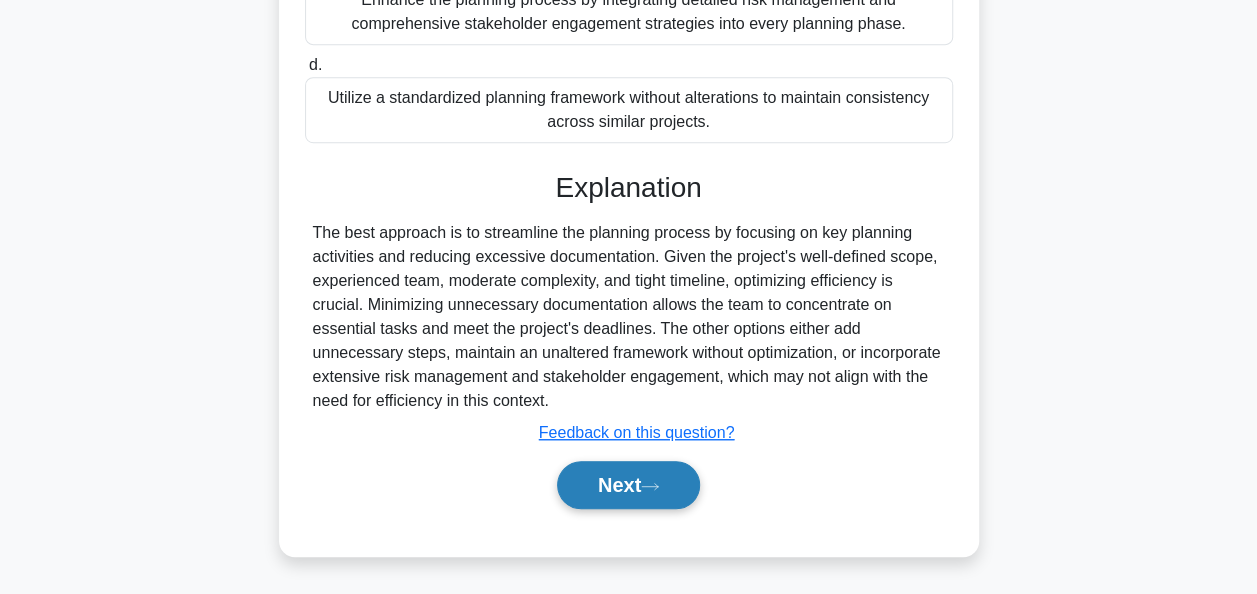 click on "Next" at bounding box center [628, 485] 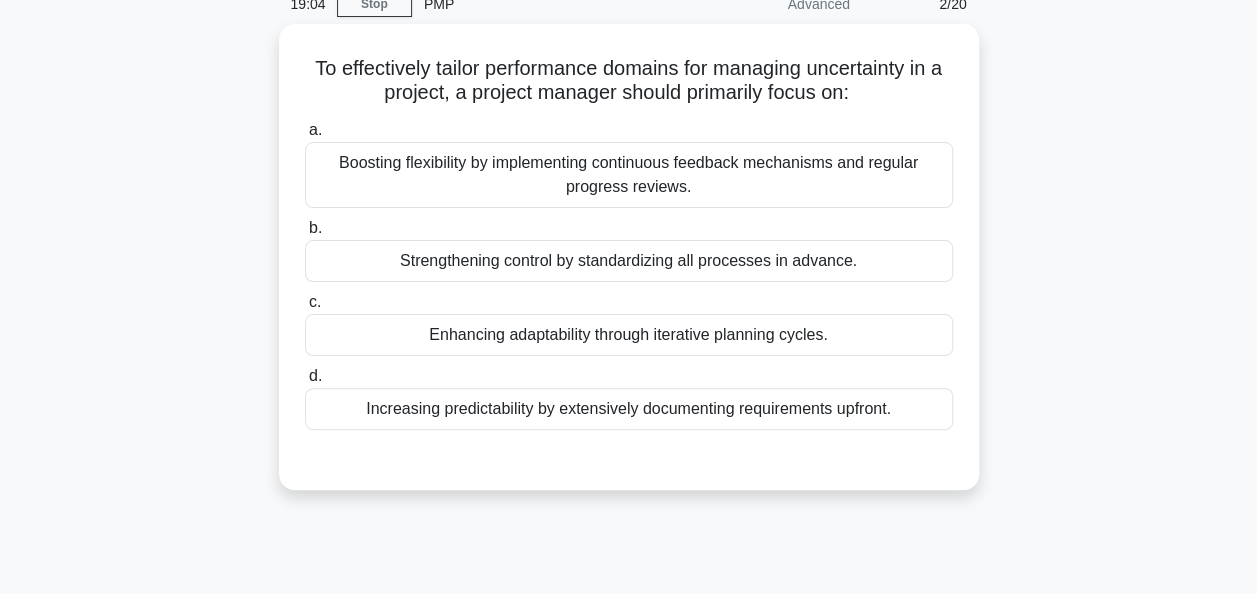 scroll, scrollTop: 0, scrollLeft: 0, axis: both 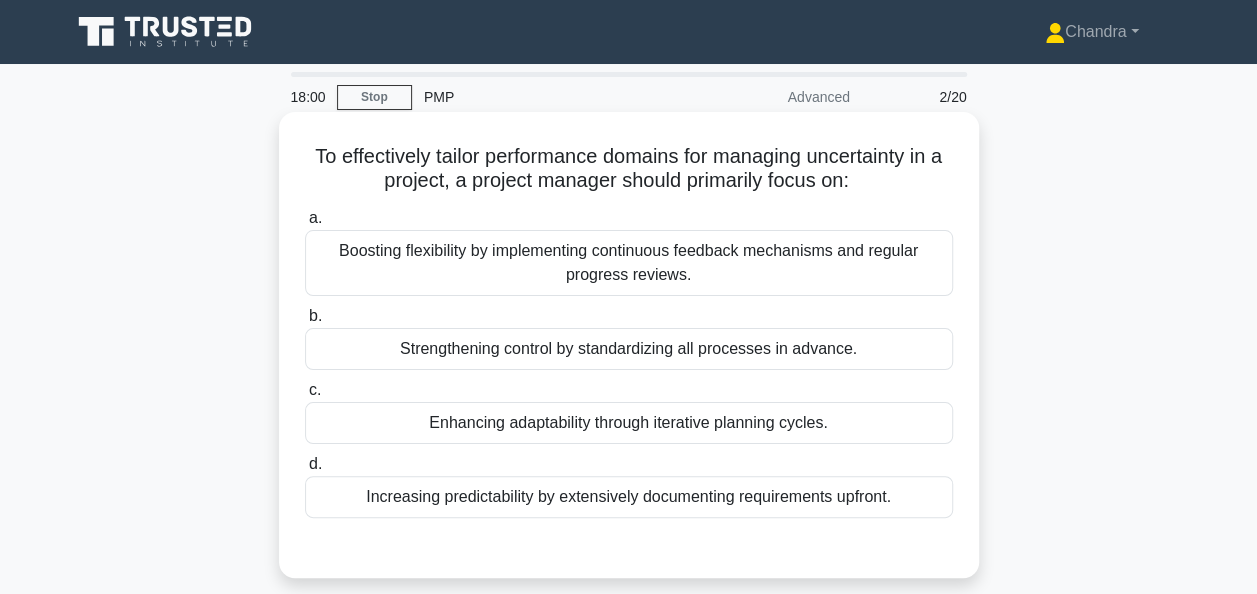 click on "Boosting flexibility by implementing continuous feedback mechanisms and regular progress reviews." at bounding box center (629, 263) 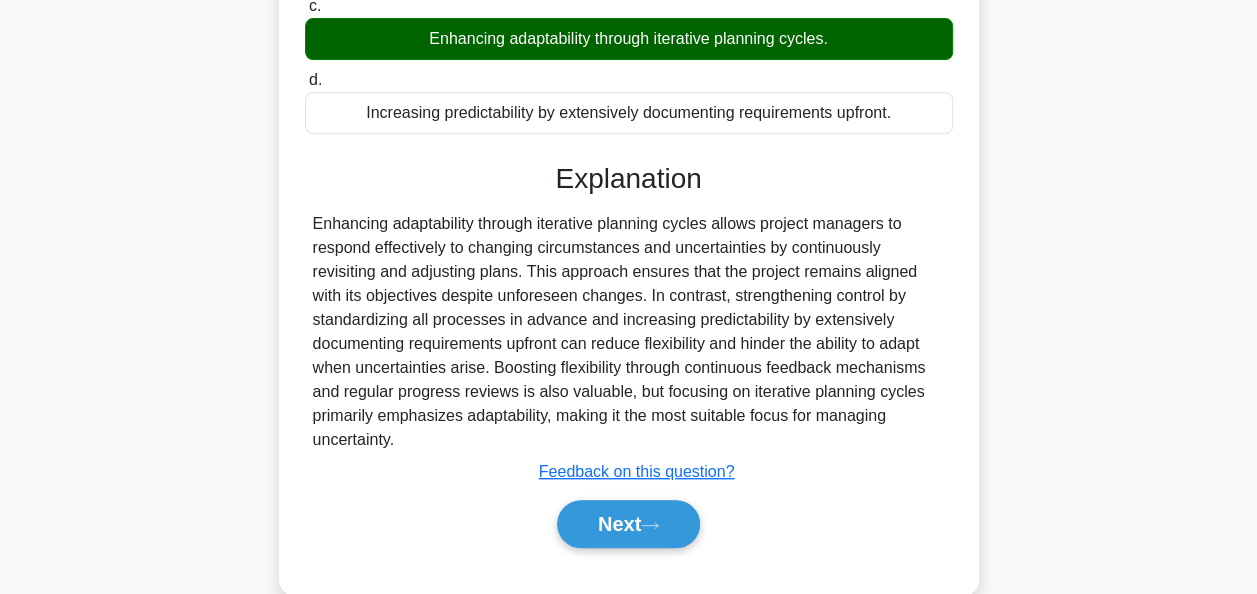 scroll, scrollTop: 486, scrollLeft: 0, axis: vertical 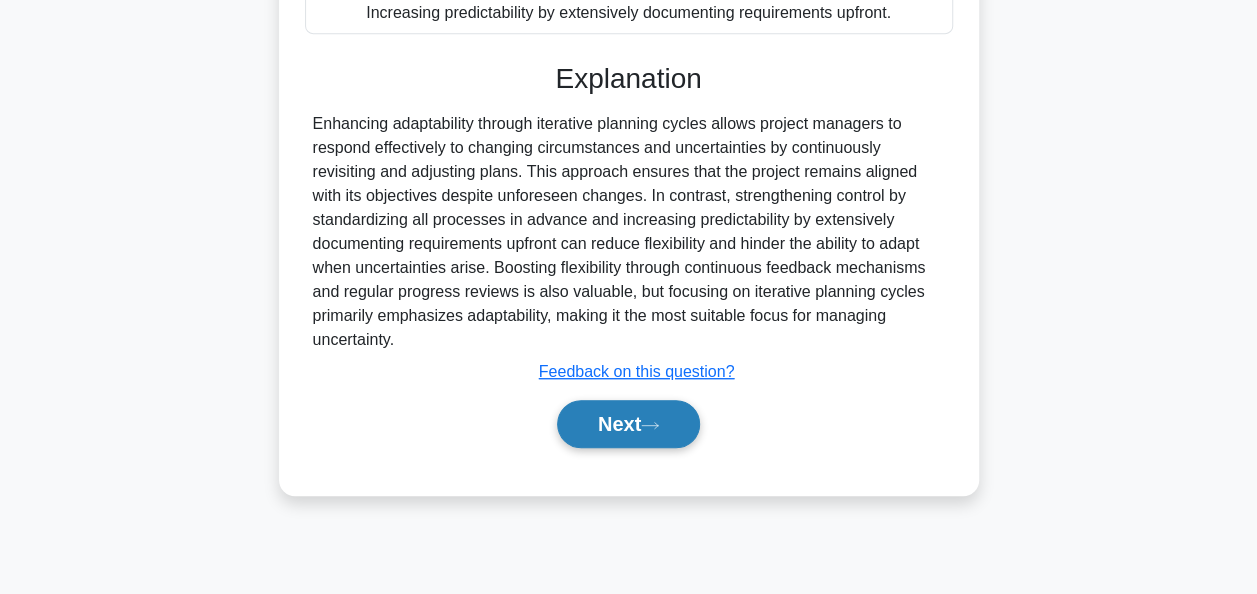 click on "Next" at bounding box center [628, 424] 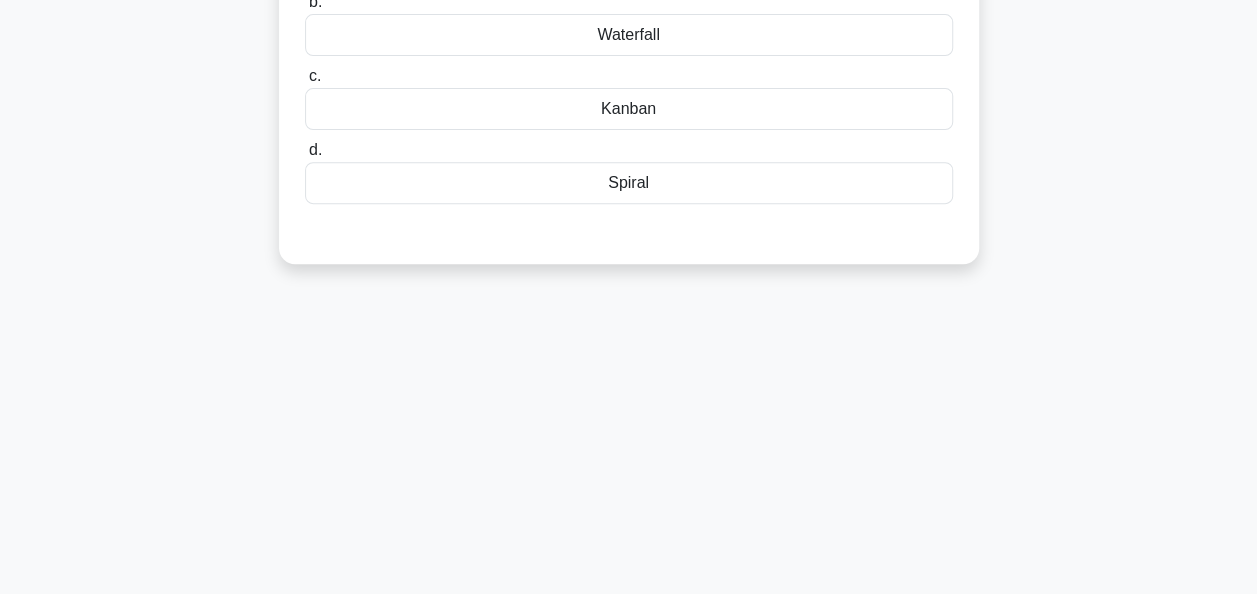 scroll, scrollTop: 0, scrollLeft: 0, axis: both 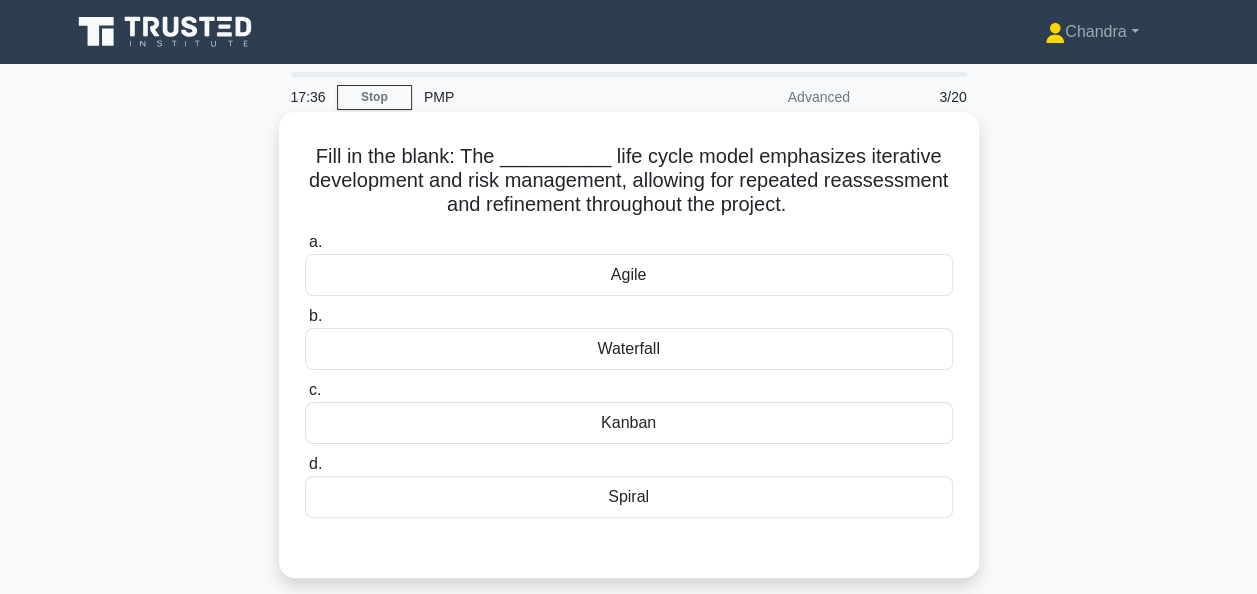 click on "Agile" at bounding box center [629, 275] 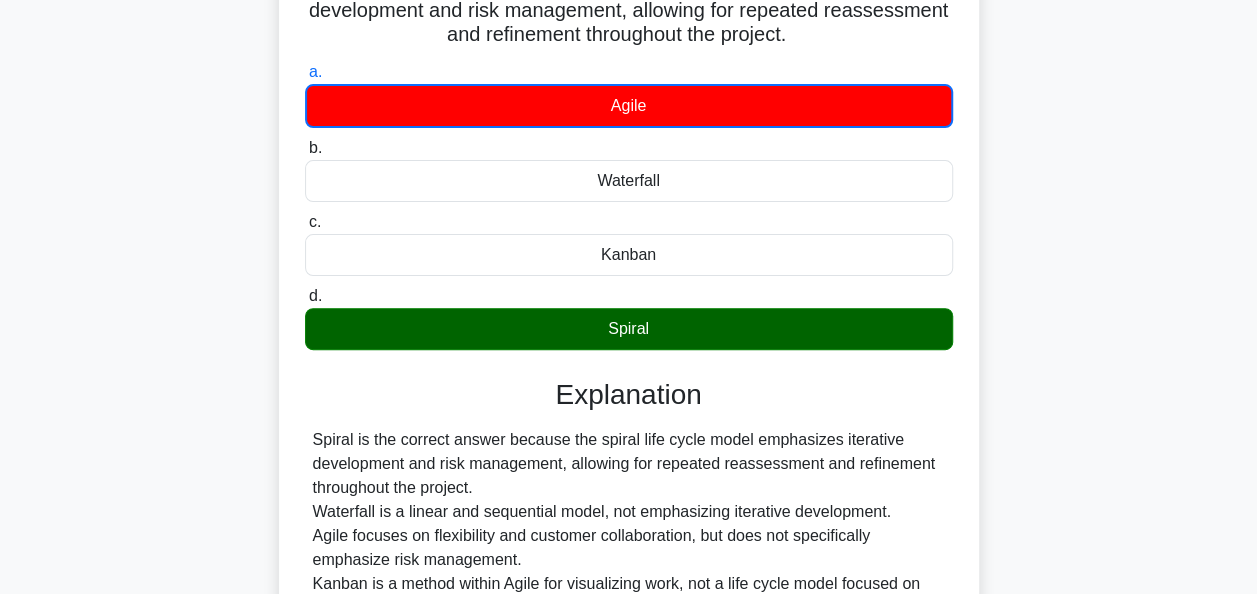 scroll, scrollTop: 100, scrollLeft: 0, axis: vertical 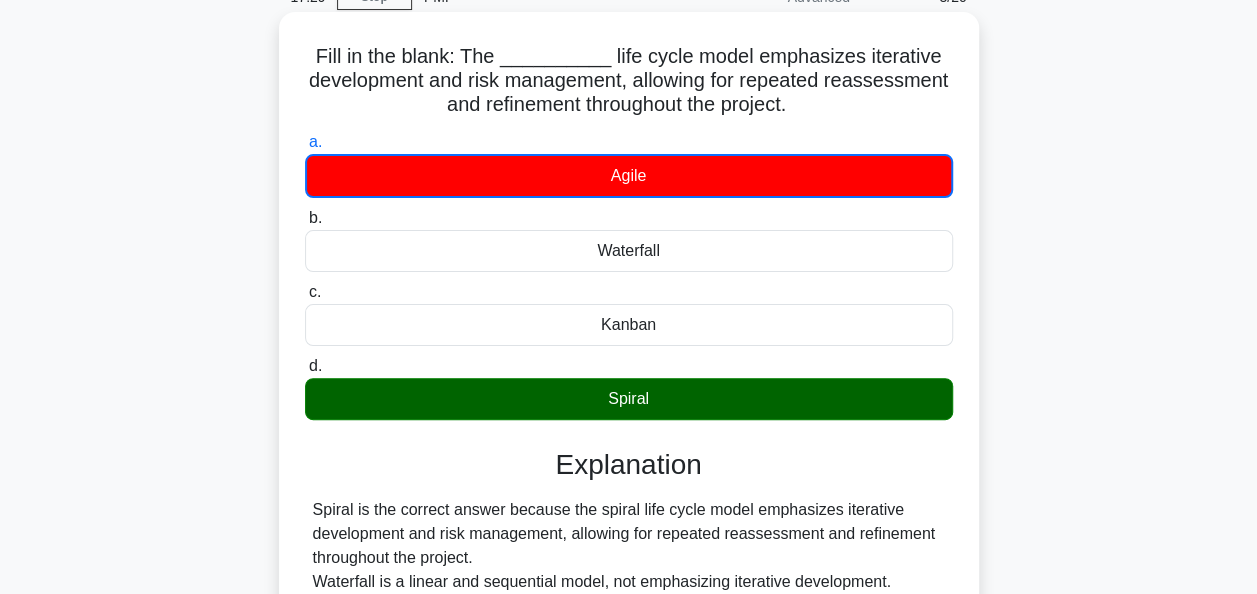 drag, startPoint x: 654, startPoint y: 404, endPoint x: 584, endPoint y: 407, distance: 70.064255 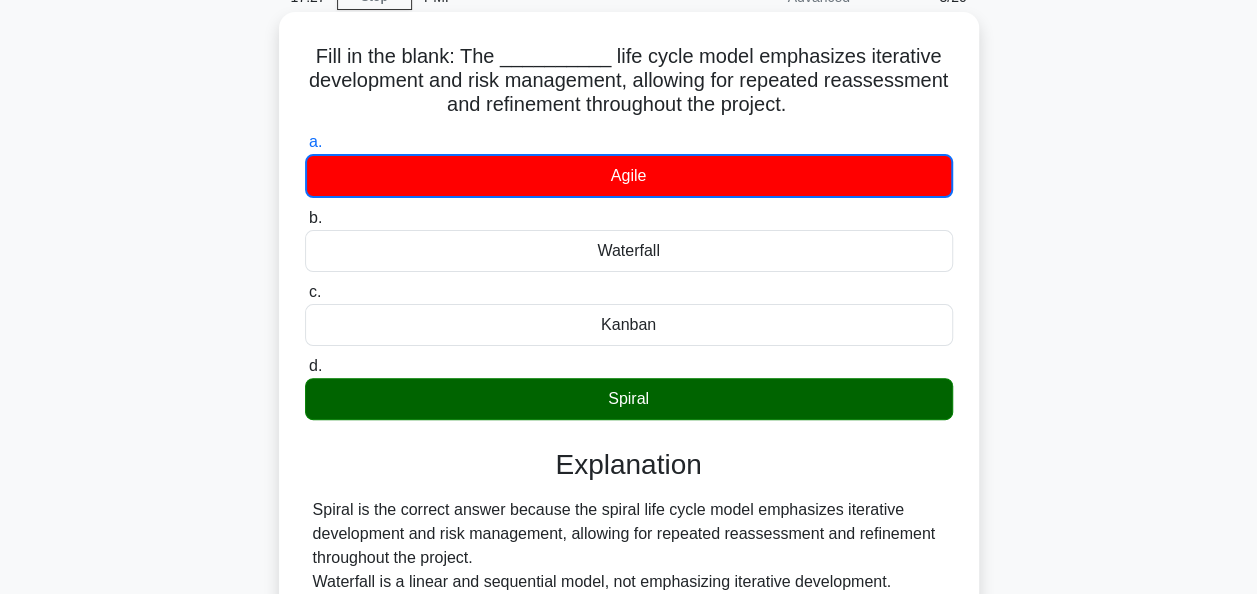 copy on "Spiral" 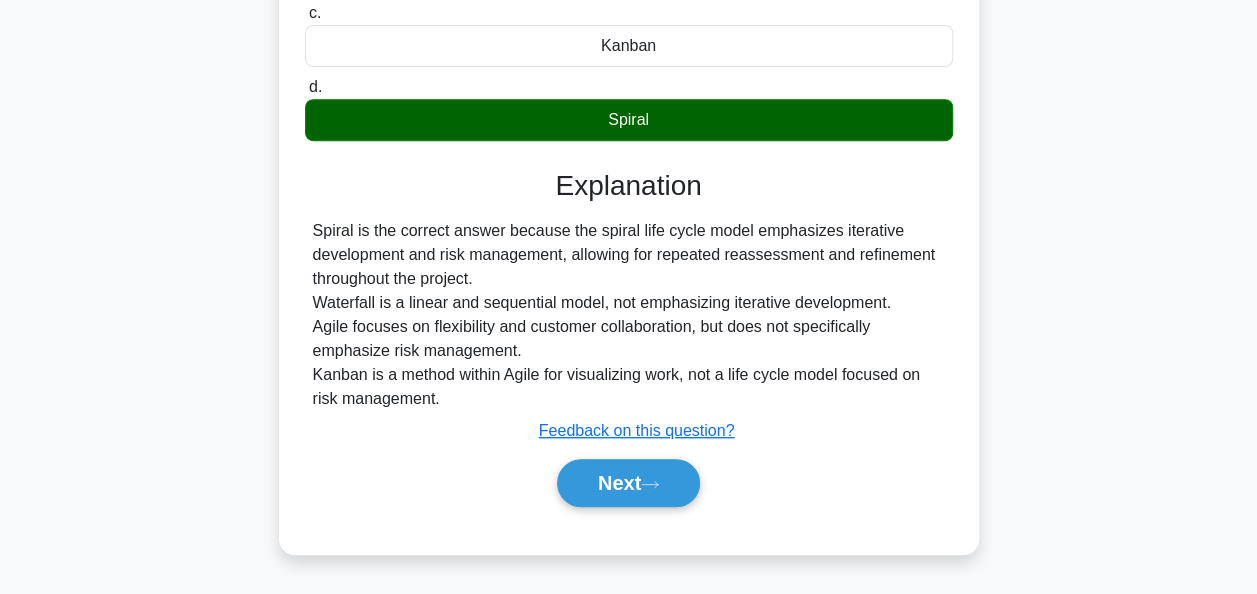 scroll, scrollTop: 486, scrollLeft: 0, axis: vertical 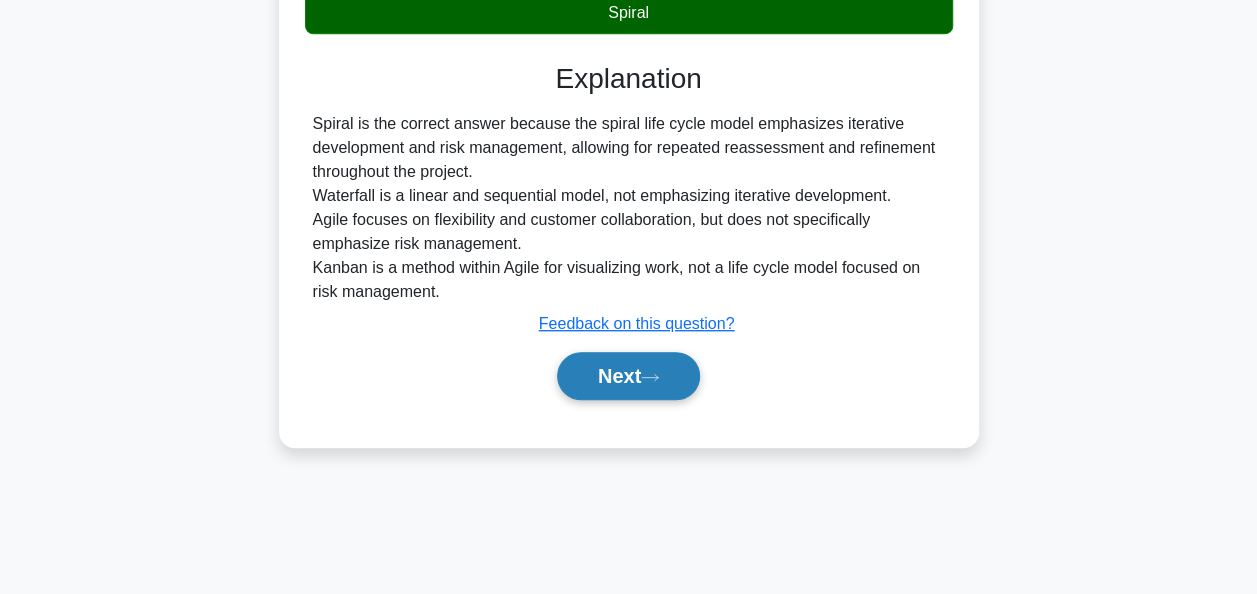 click on "Next" at bounding box center [628, 376] 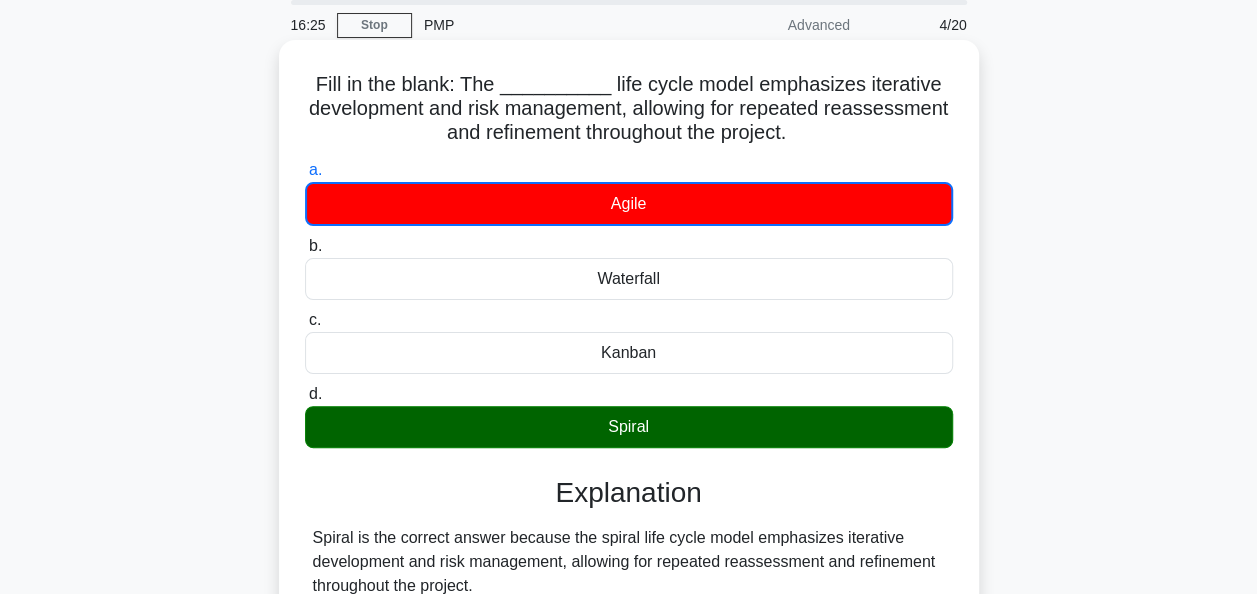 scroll, scrollTop: 0, scrollLeft: 0, axis: both 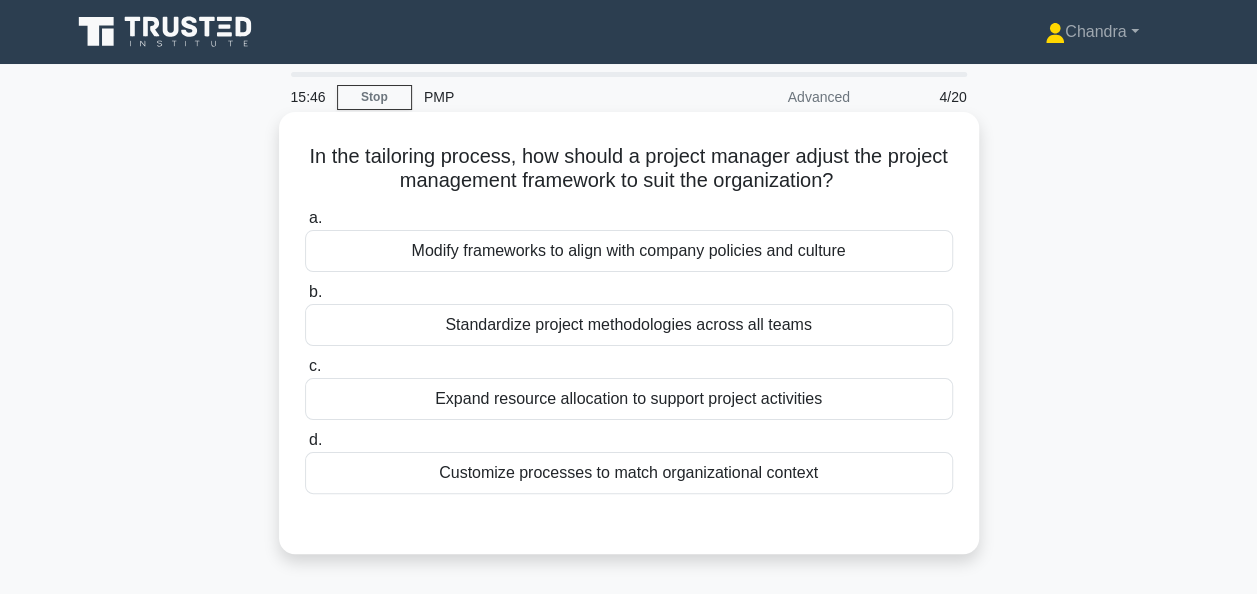 click on "Modify frameworks to align with company policies and culture" at bounding box center (629, 251) 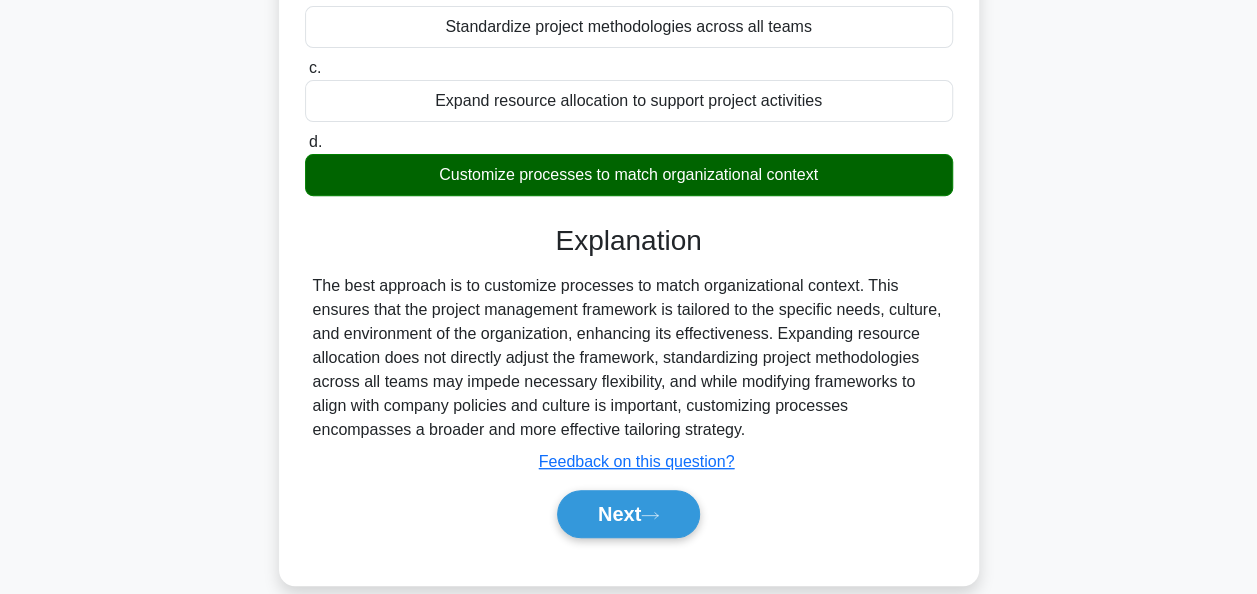 scroll, scrollTop: 400, scrollLeft: 0, axis: vertical 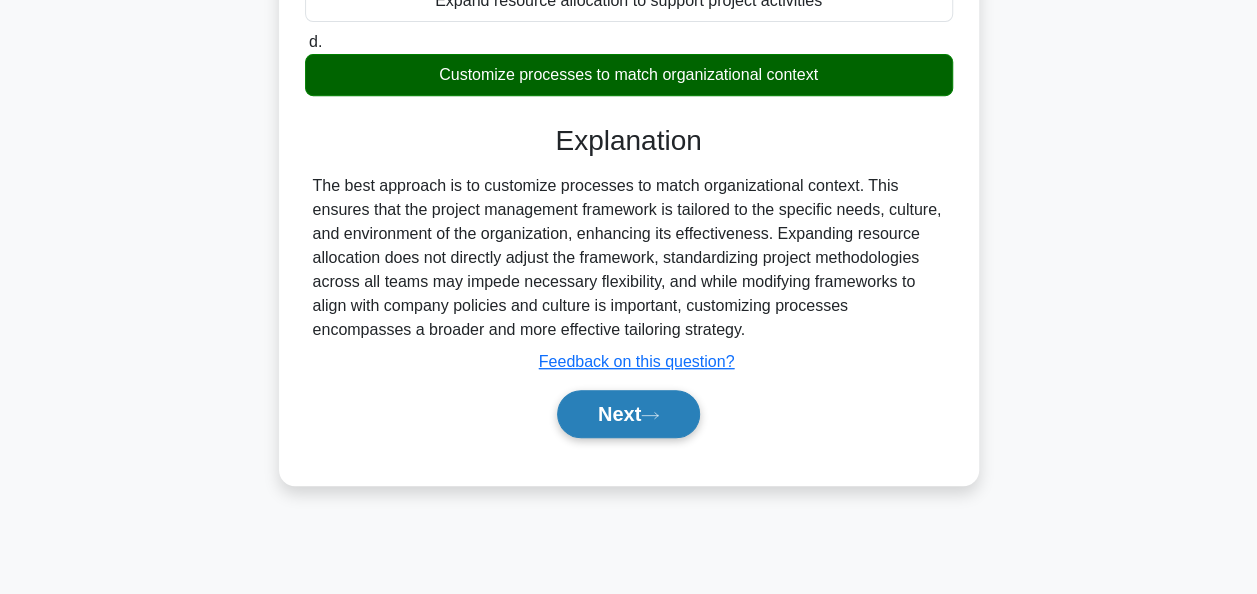 click on "Next" at bounding box center (628, 414) 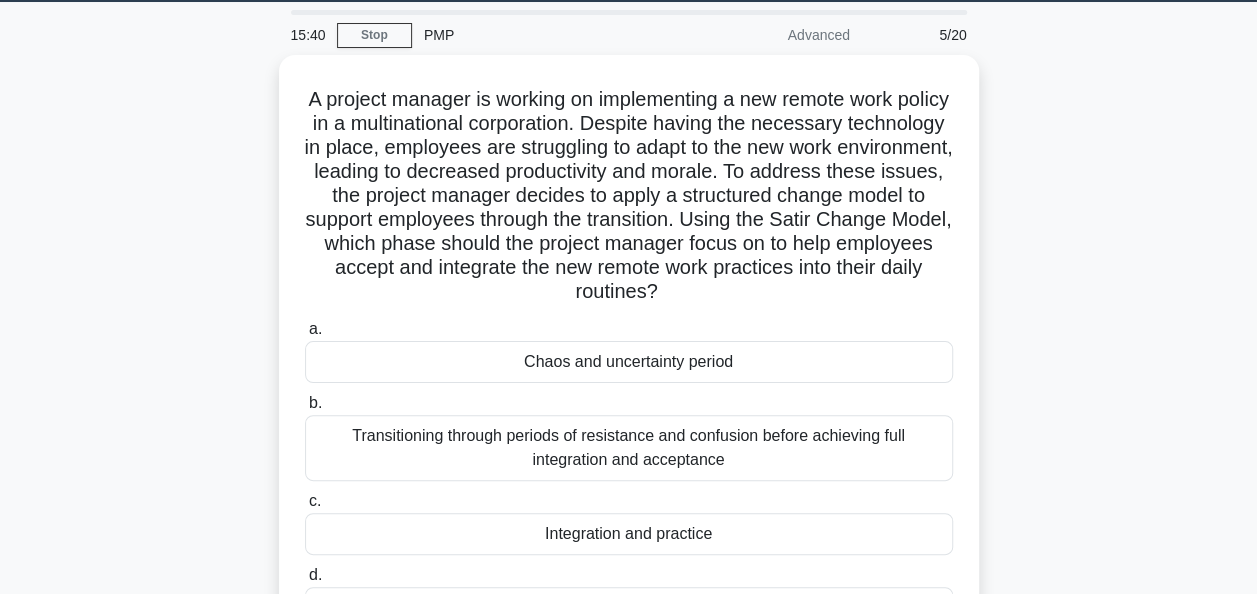 scroll, scrollTop: 0, scrollLeft: 0, axis: both 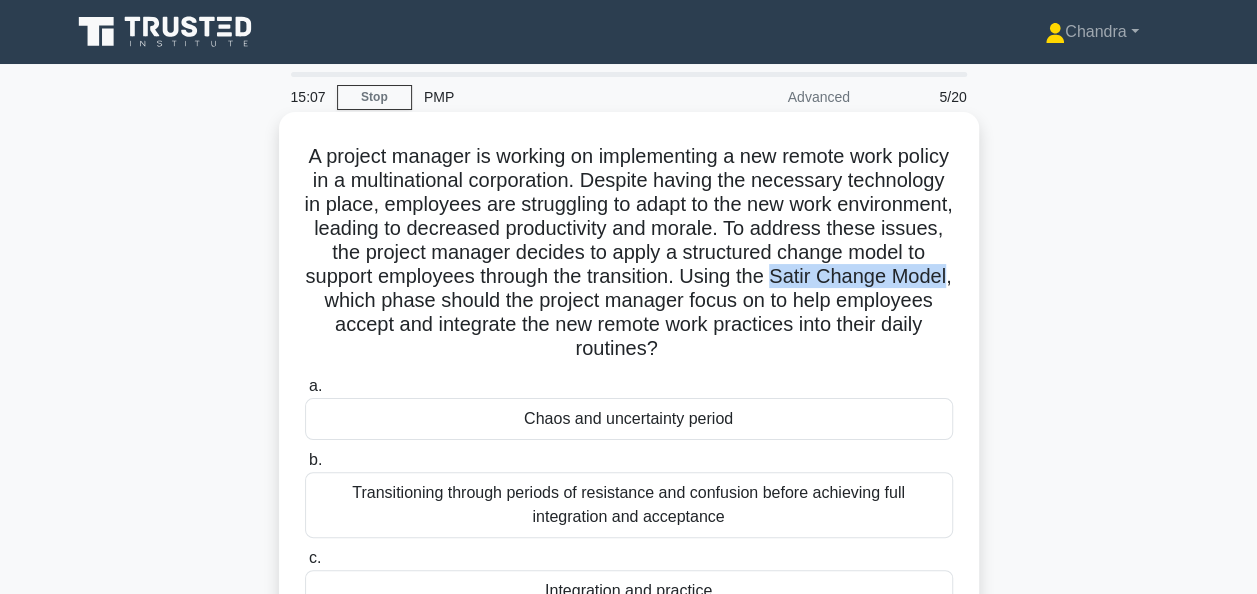 drag, startPoint x: 486, startPoint y: 300, endPoint x: 305, endPoint y: 306, distance: 181.09943 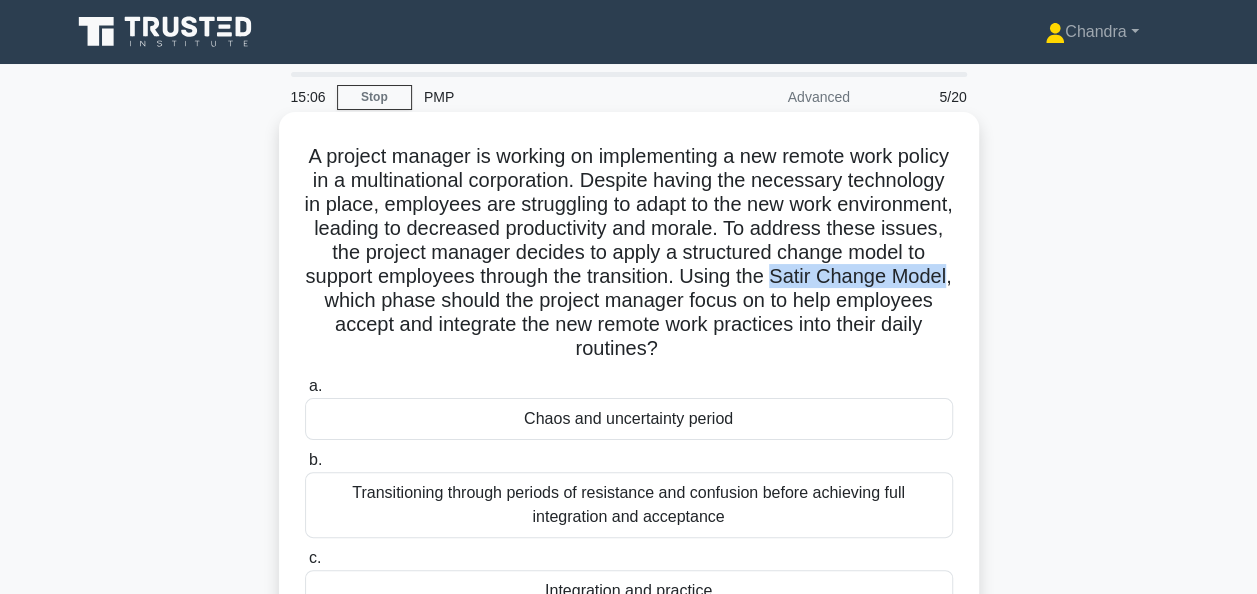 copy on "Satir Change Model" 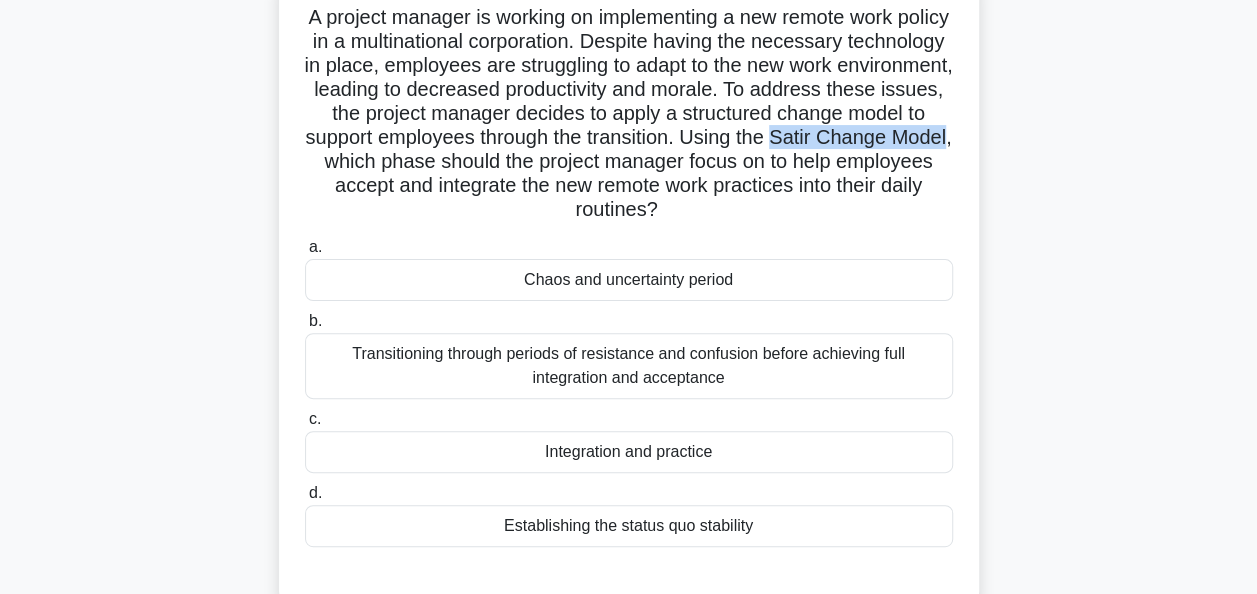 scroll, scrollTop: 200, scrollLeft: 0, axis: vertical 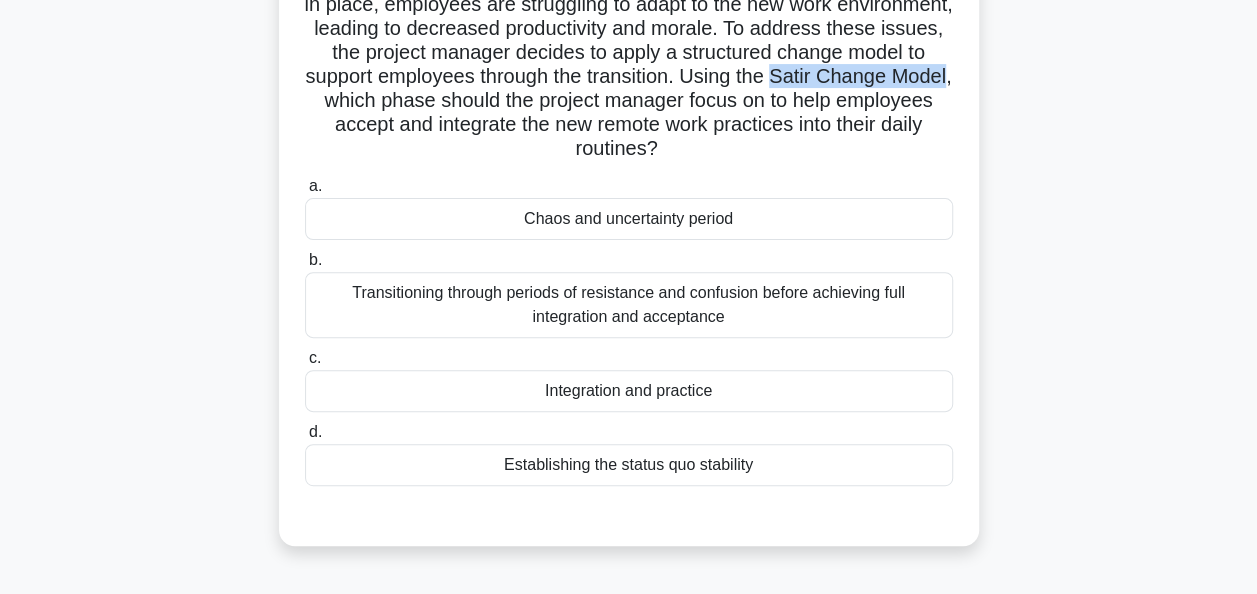 click on "Transitioning through periods of resistance and confusion before achieving full integration and acceptance" at bounding box center (629, 305) 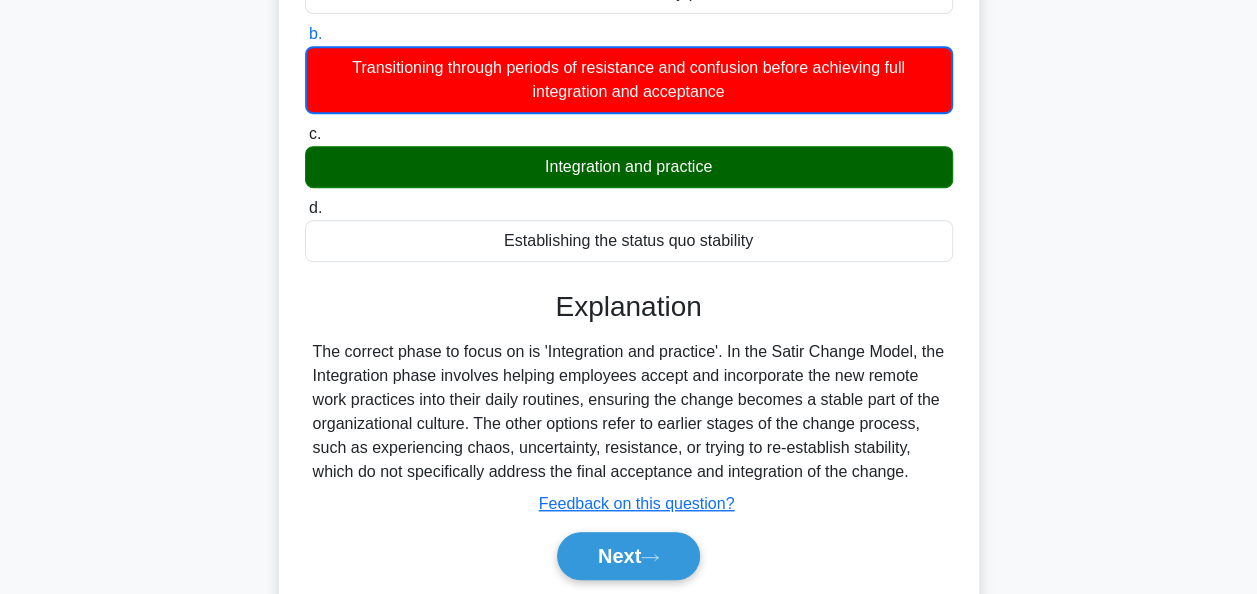 scroll, scrollTop: 495, scrollLeft: 0, axis: vertical 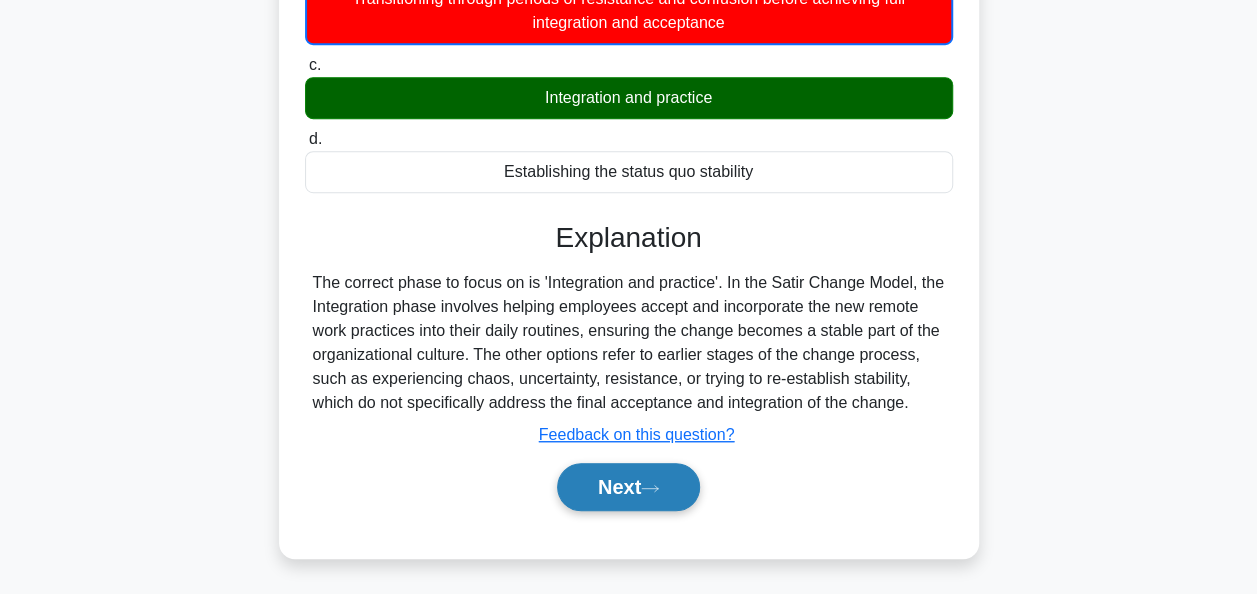 click on "Next" at bounding box center [628, 487] 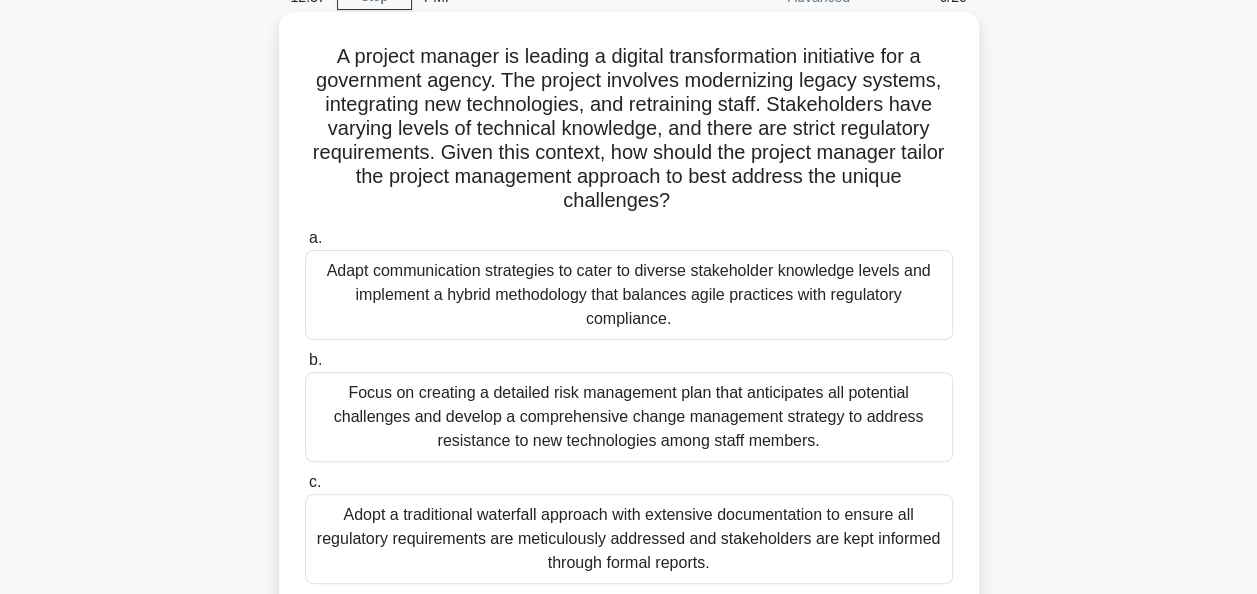 scroll, scrollTop: 0, scrollLeft: 0, axis: both 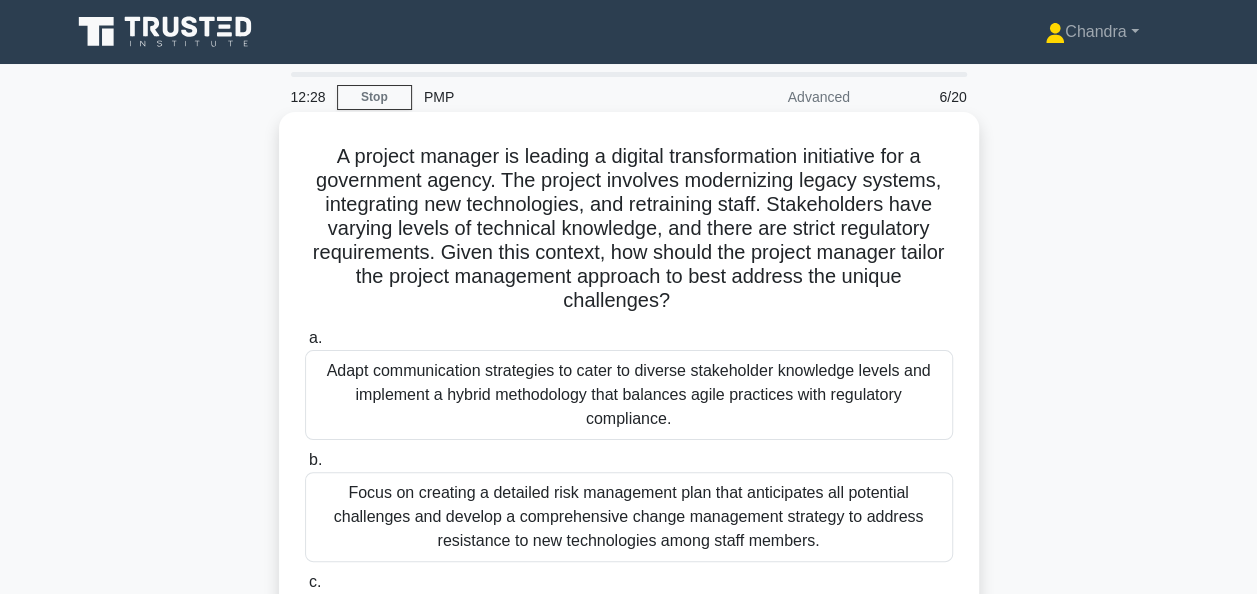 click on "Adapt communication strategies to cater to diverse stakeholder knowledge levels and implement a hybrid methodology that balances agile practices with regulatory compliance." at bounding box center (629, 395) 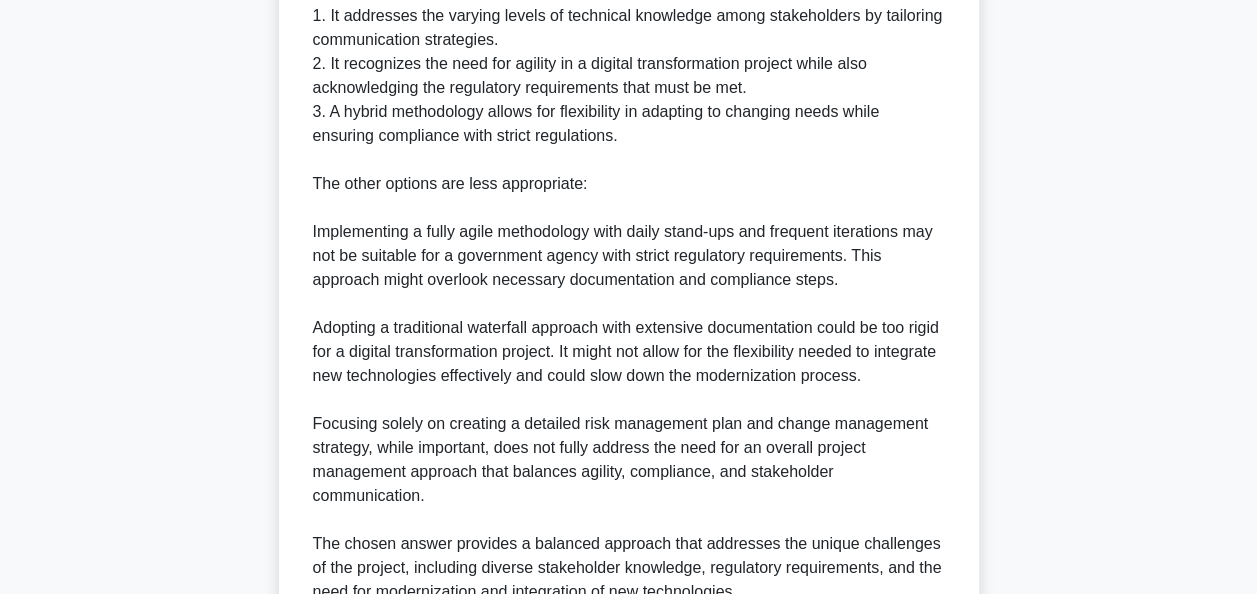 scroll, scrollTop: 1100, scrollLeft: 0, axis: vertical 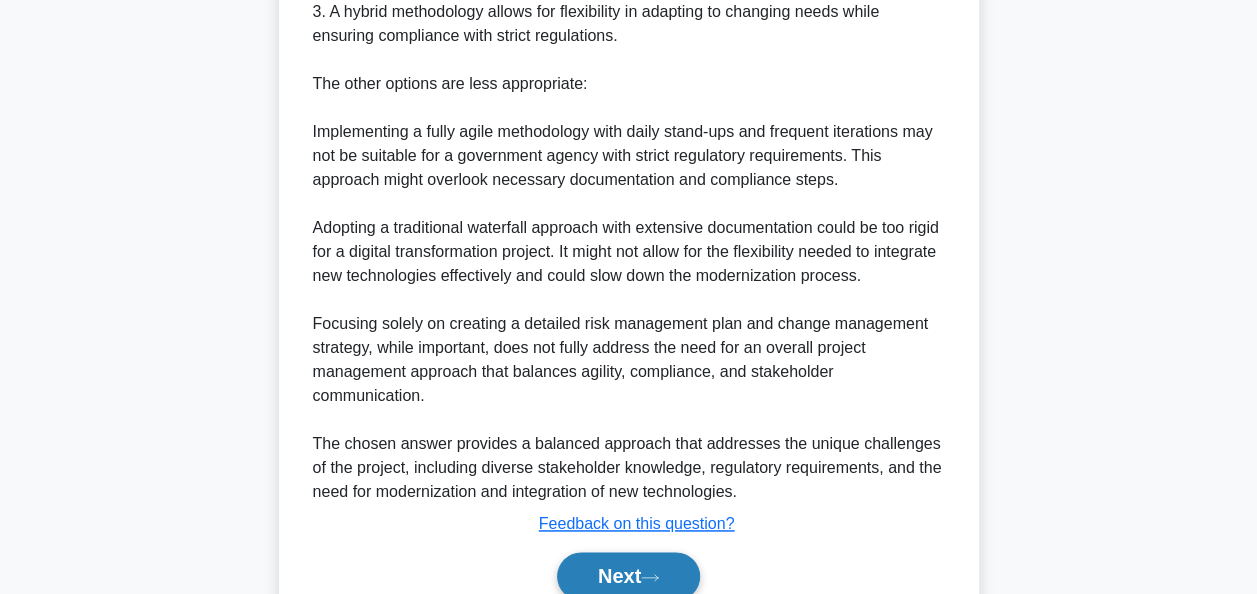 click on "Next" at bounding box center (628, 576) 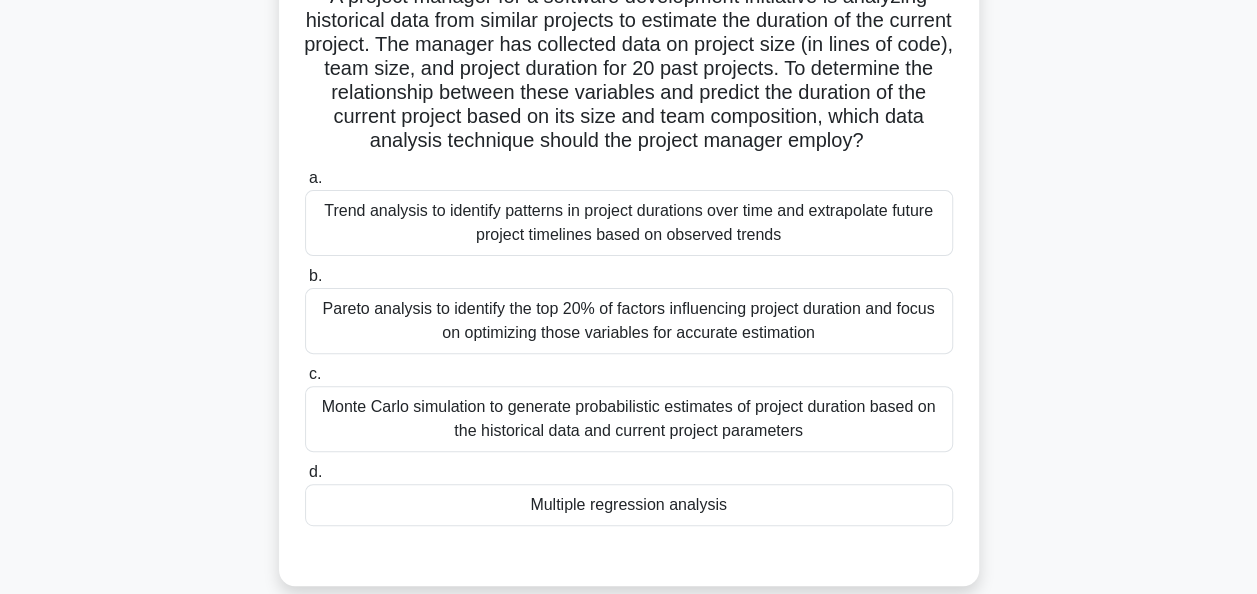 scroll, scrollTop: 200, scrollLeft: 0, axis: vertical 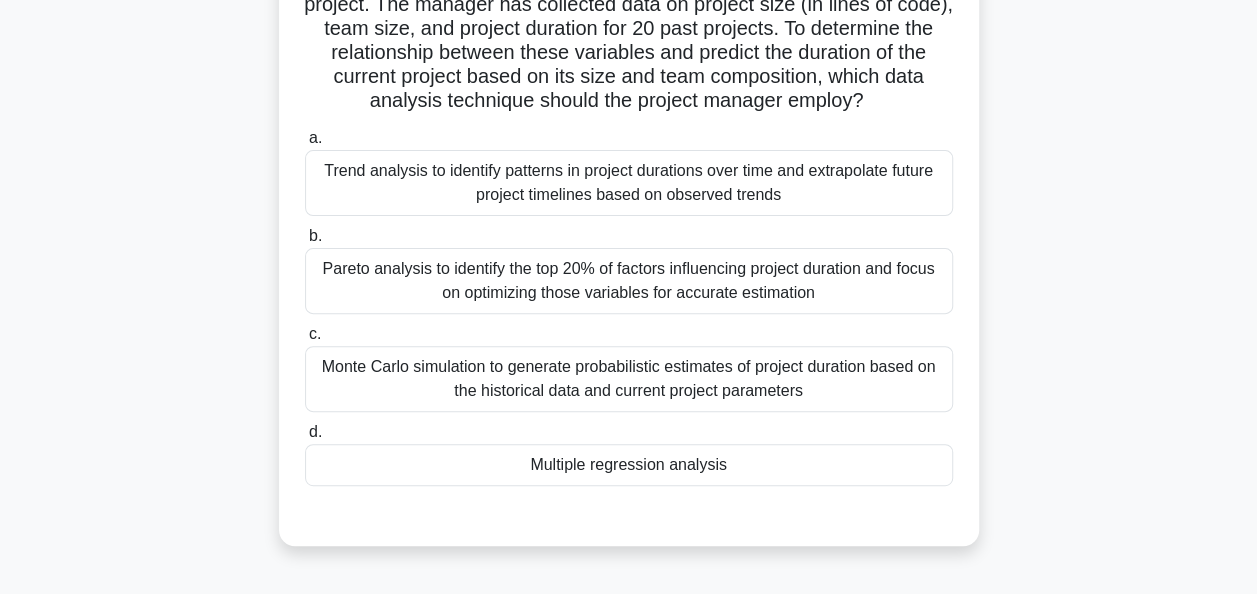 click on "Monte Carlo simulation to generate probabilistic estimates of project duration based on the historical data and current project parameters" at bounding box center (629, 379) 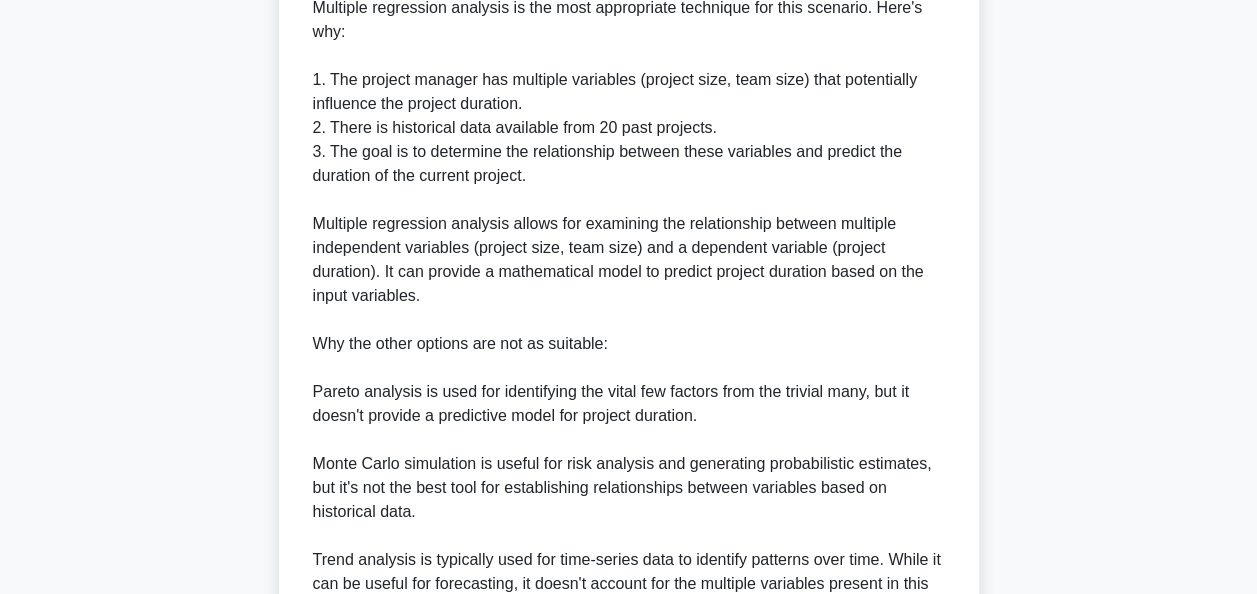 scroll, scrollTop: 1000, scrollLeft: 0, axis: vertical 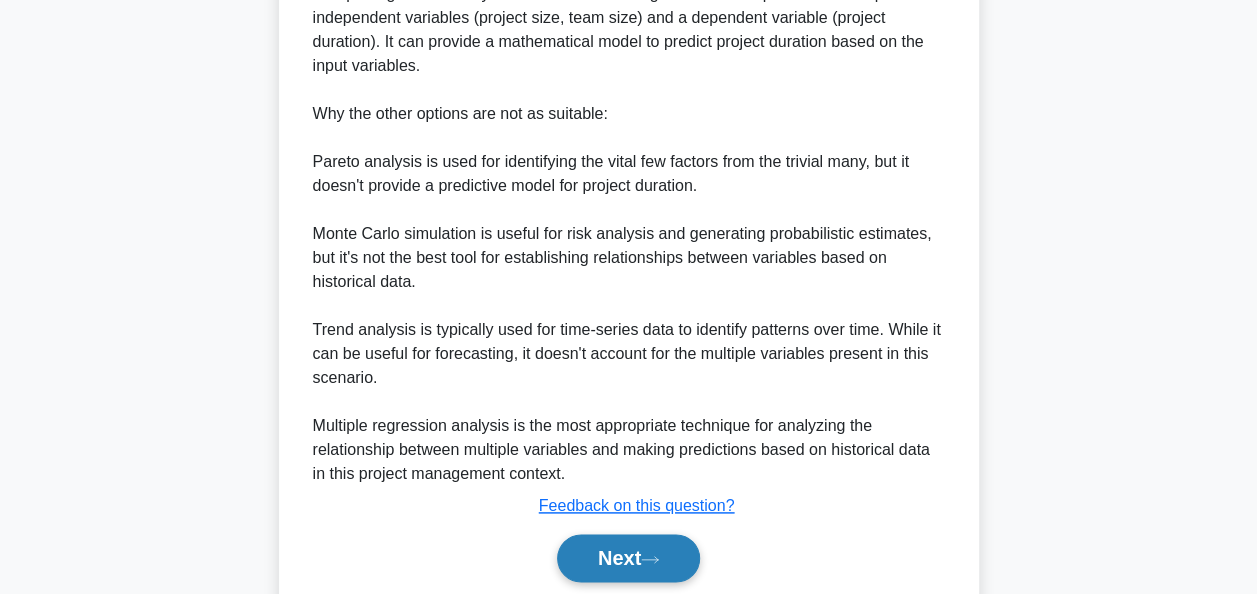click on "Next" at bounding box center (628, 558) 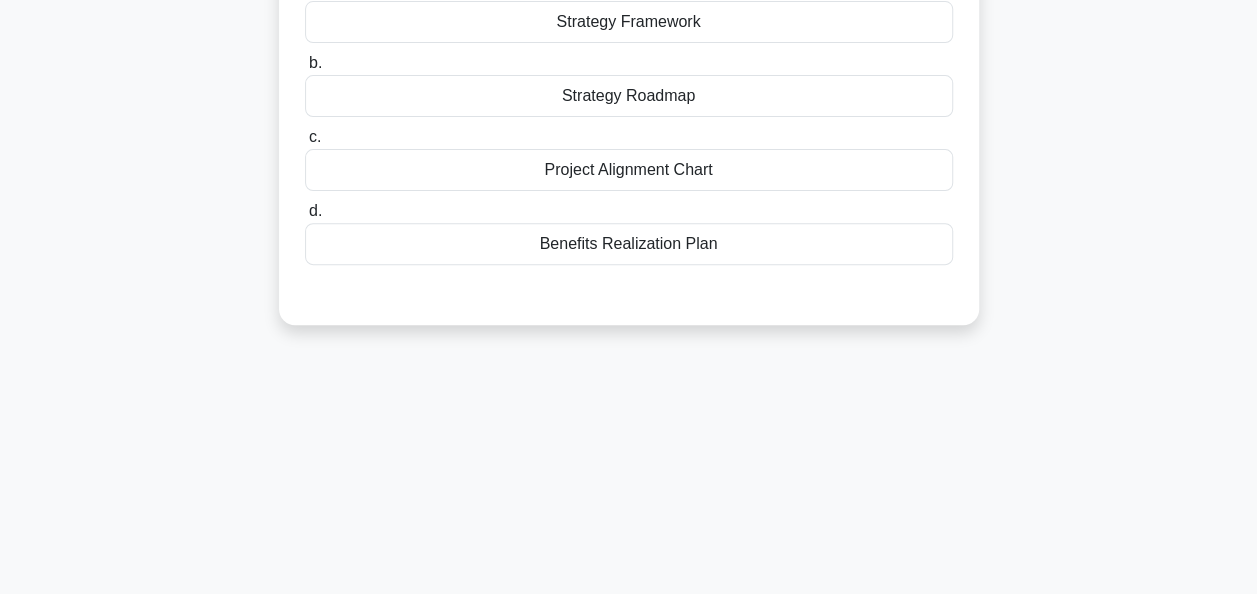 scroll, scrollTop: 0, scrollLeft: 0, axis: both 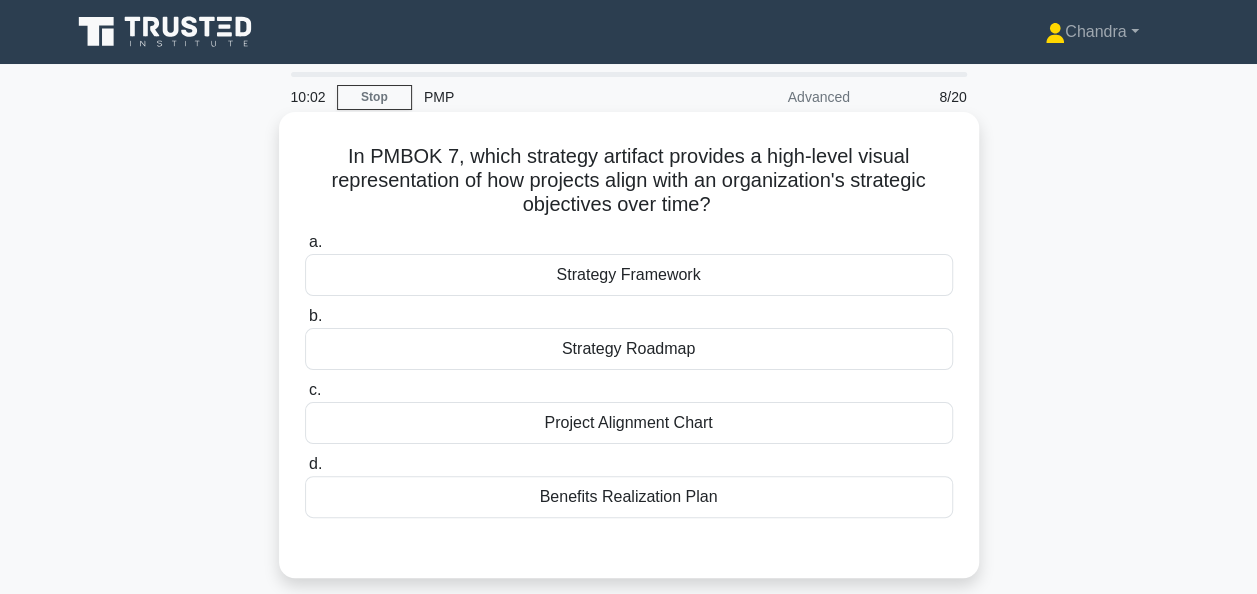 click on "Strategy Framework" at bounding box center [629, 275] 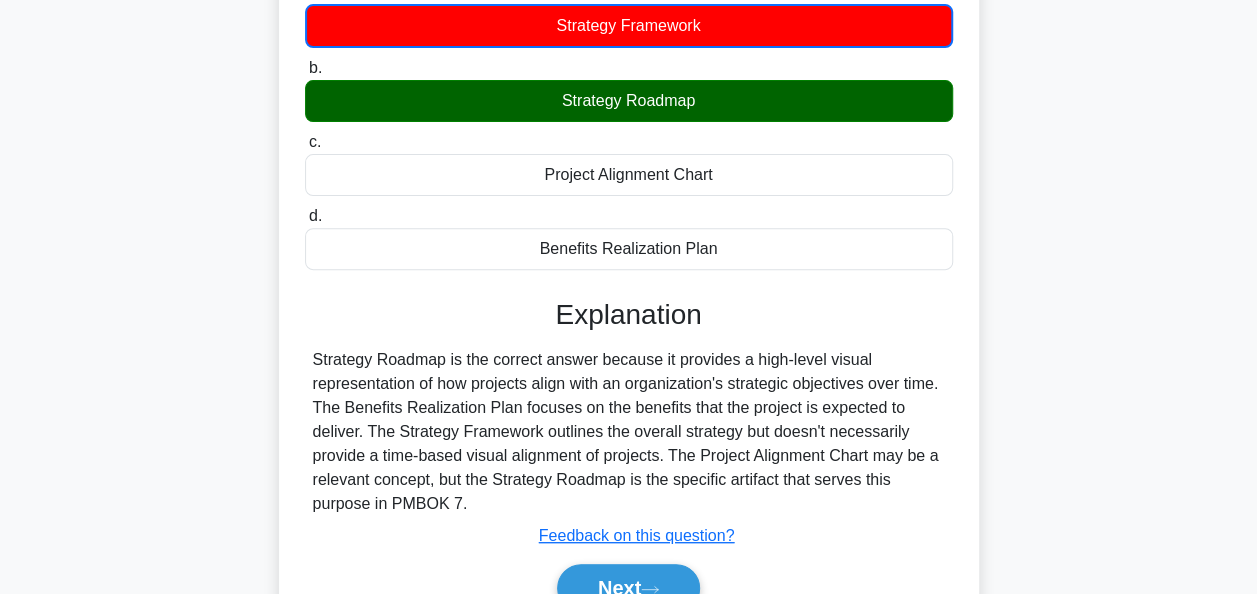 scroll, scrollTop: 486, scrollLeft: 0, axis: vertical 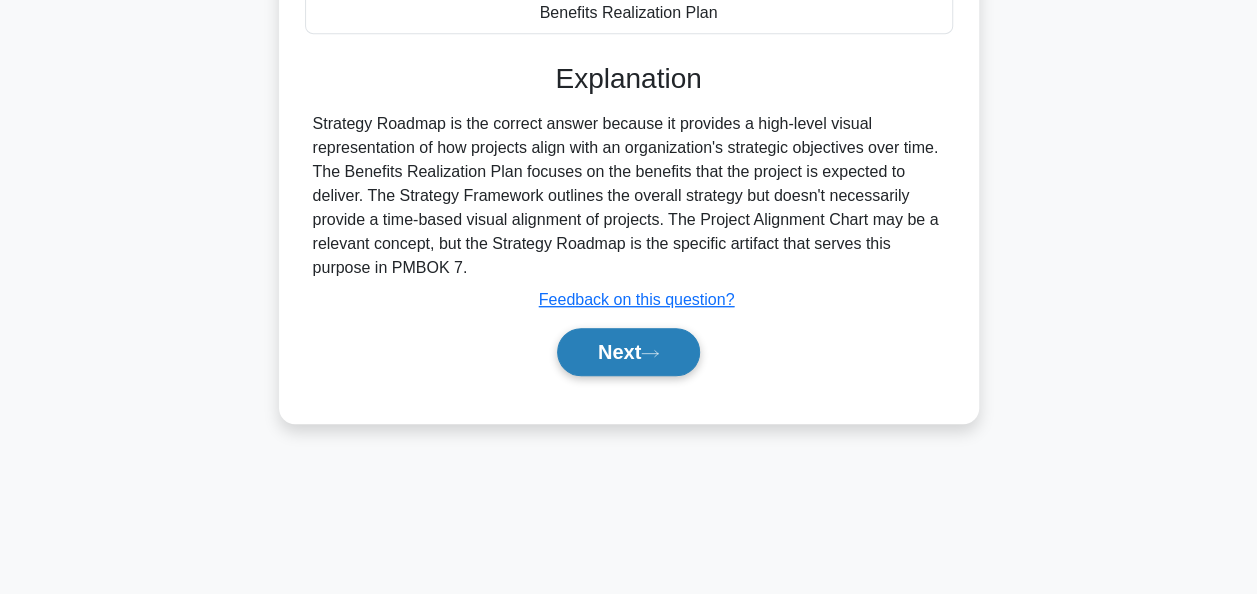 click on "Next" at bounding box center (628, 352) 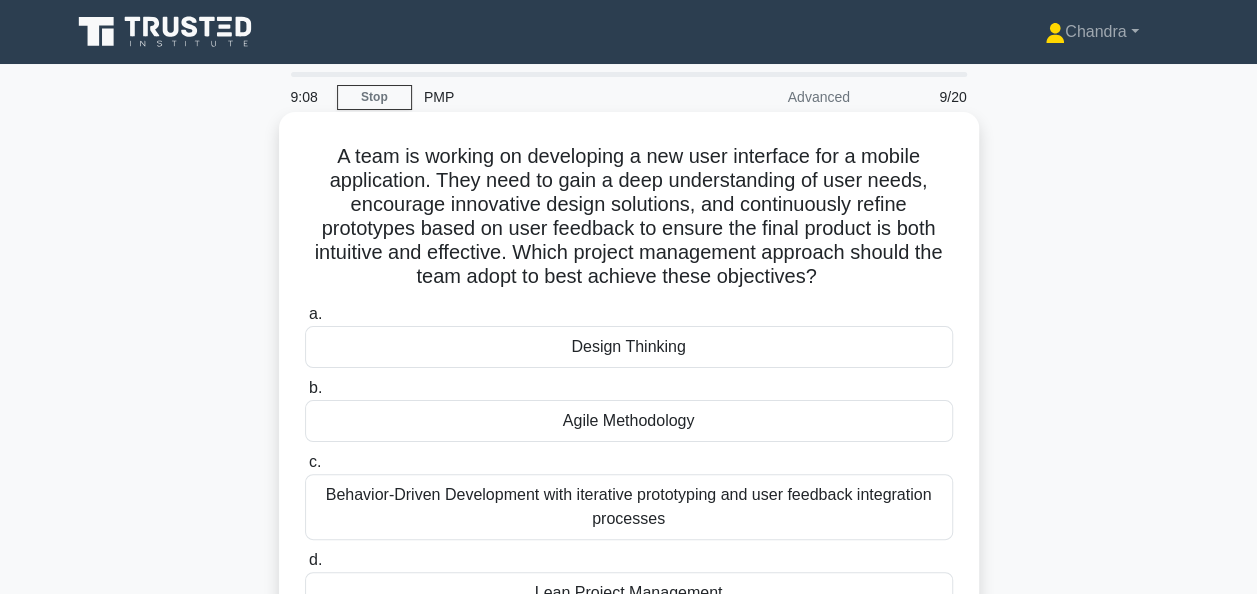 scroll, scrollTop: 100, scrollLeft: 0, axis: vertical 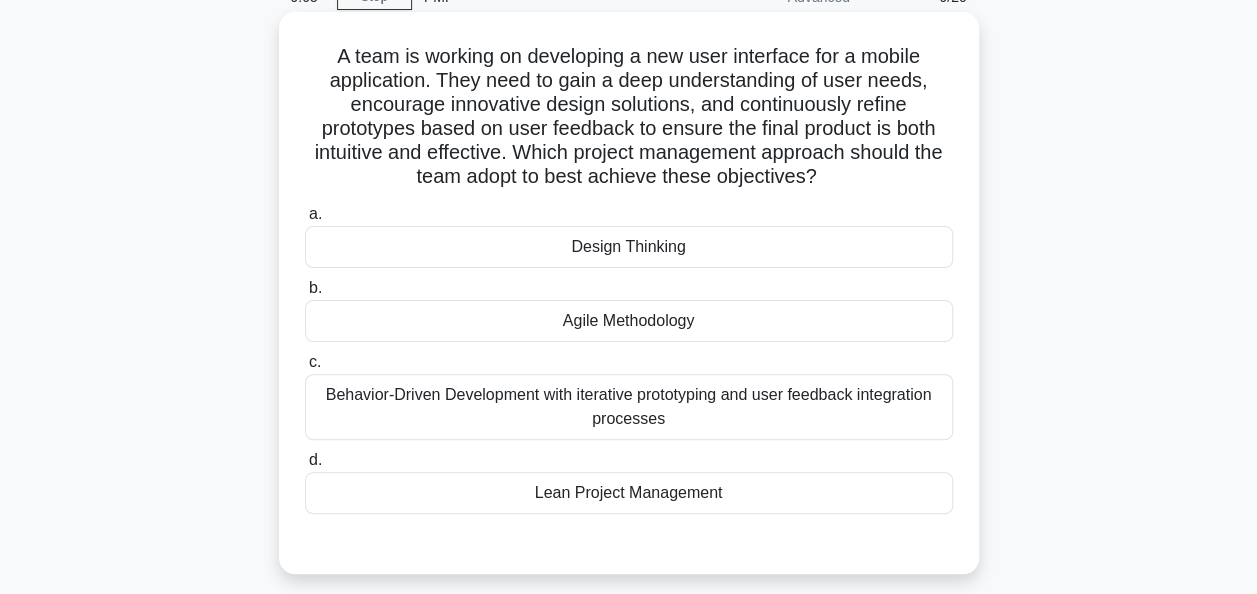 click on "Behavior-Driven Development with iterative prototyping and user feedback integration processes" at bounding box center (629, 407) 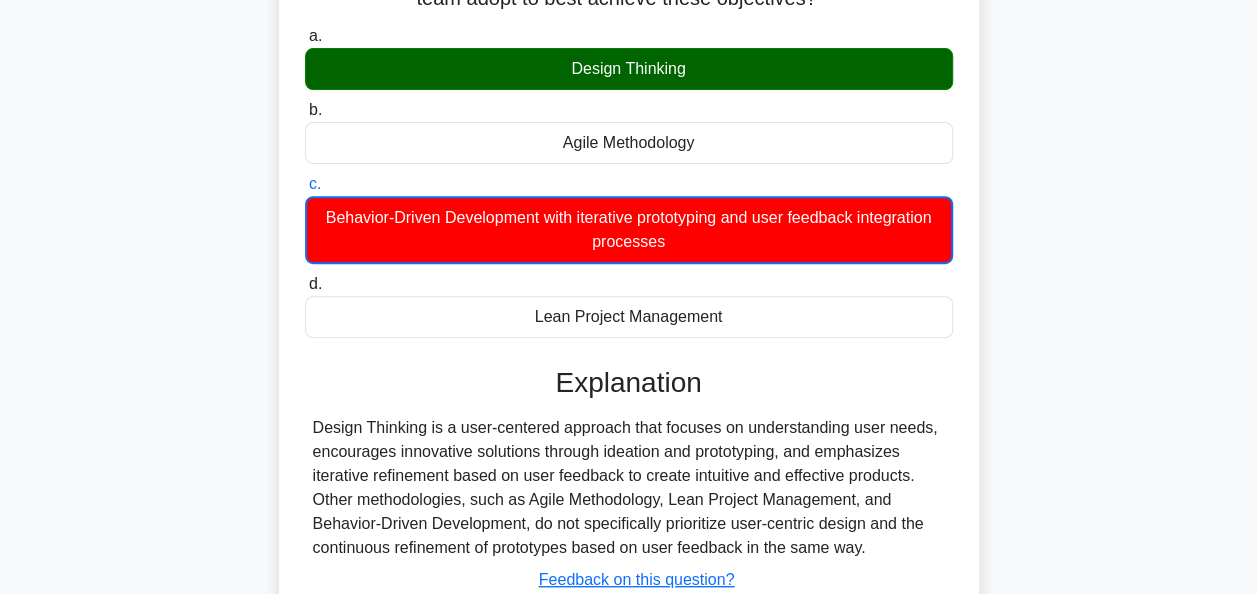 scroll, scrollTop: 486, scrollLeft: 0, axis: vertical 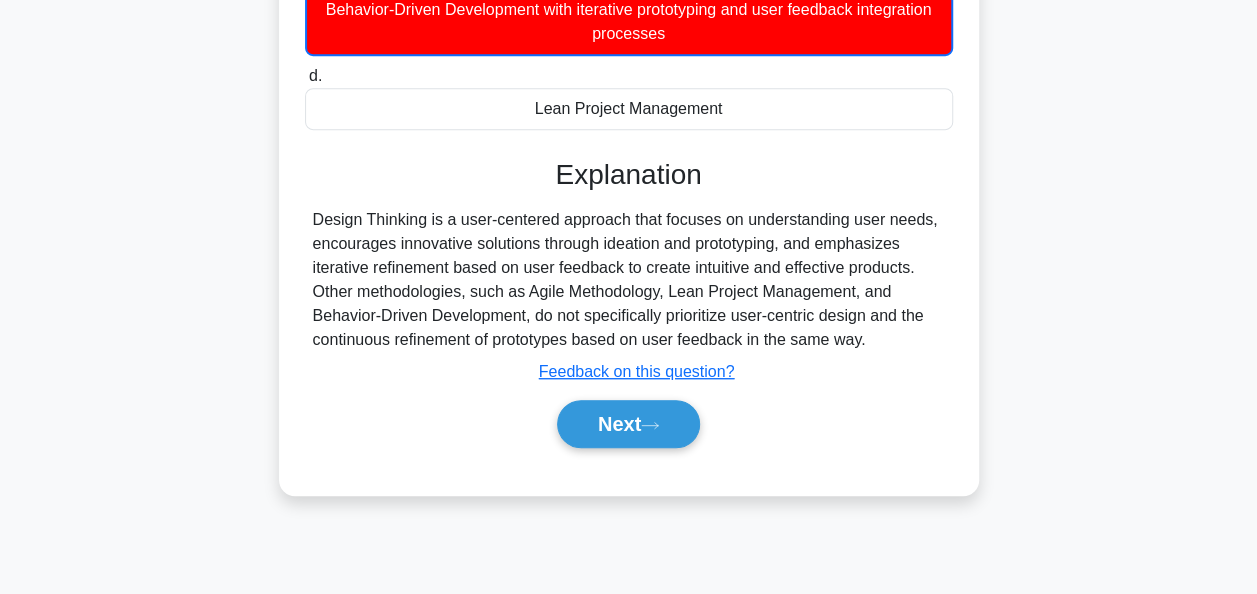 click on "Next" at bounding box center (628, 424) 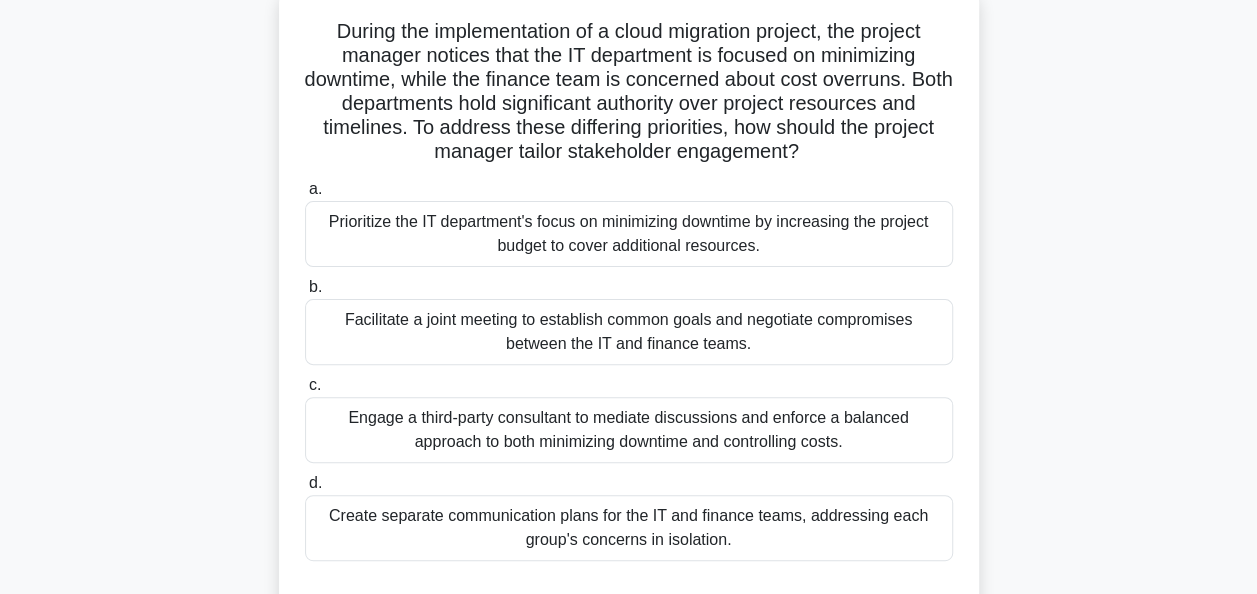 scroll, scrollTop: 0, scrollLeft: 0, axis: both 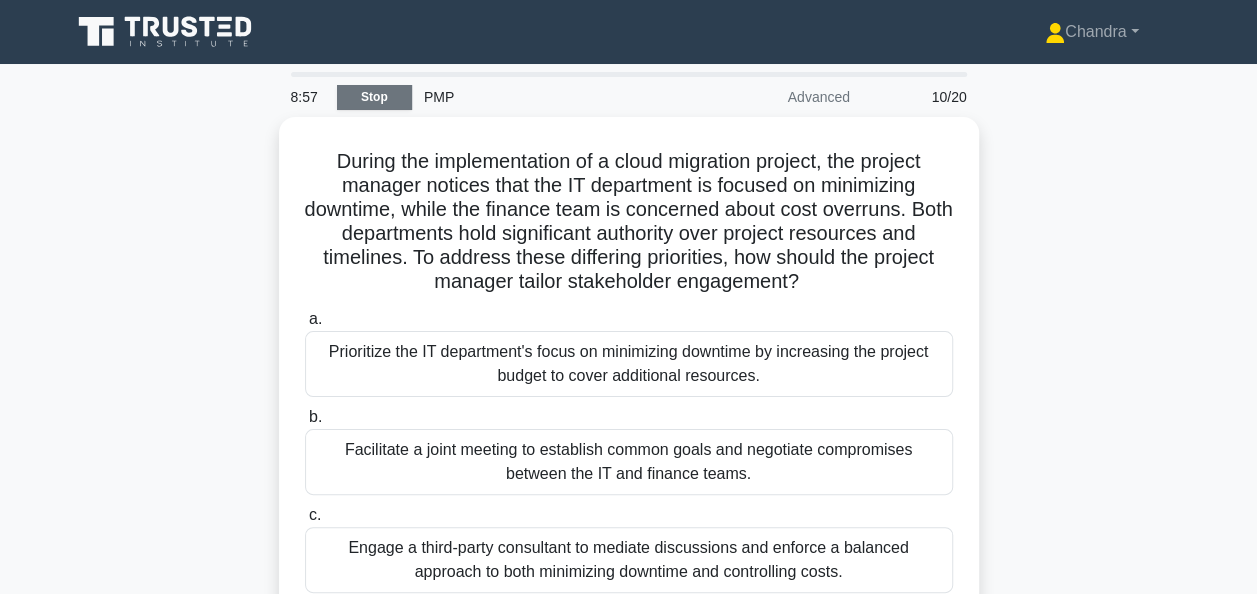 click on "Stop" at bounding box center (374, 97) 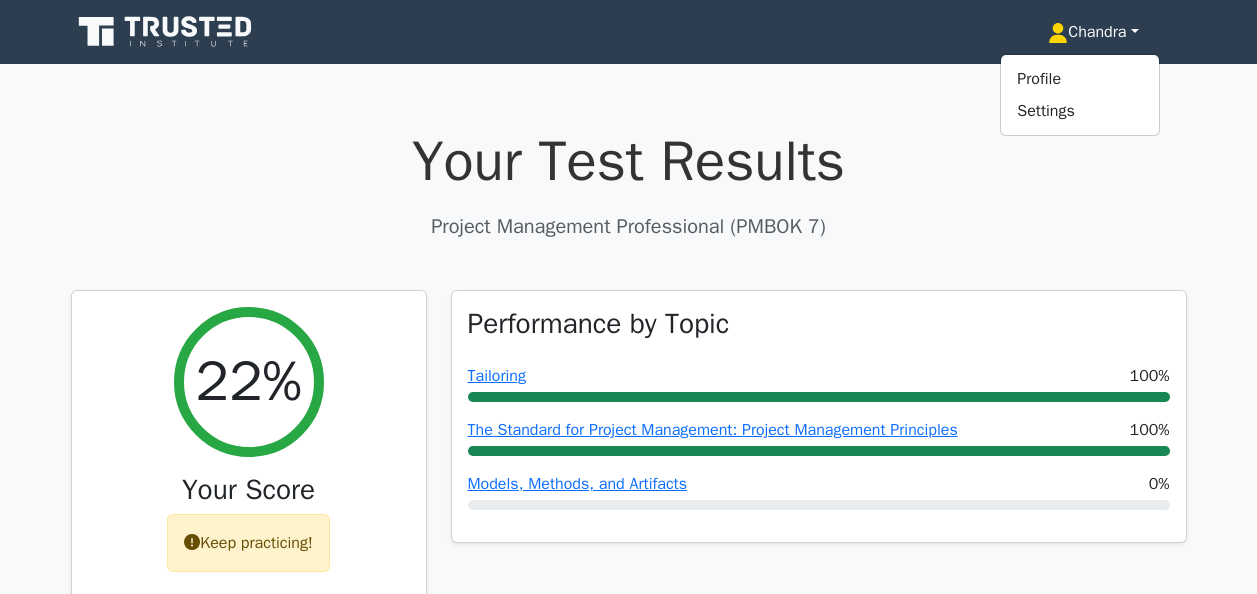 scroll, scrollTop: 0, scrollLeft: 0, axis: both 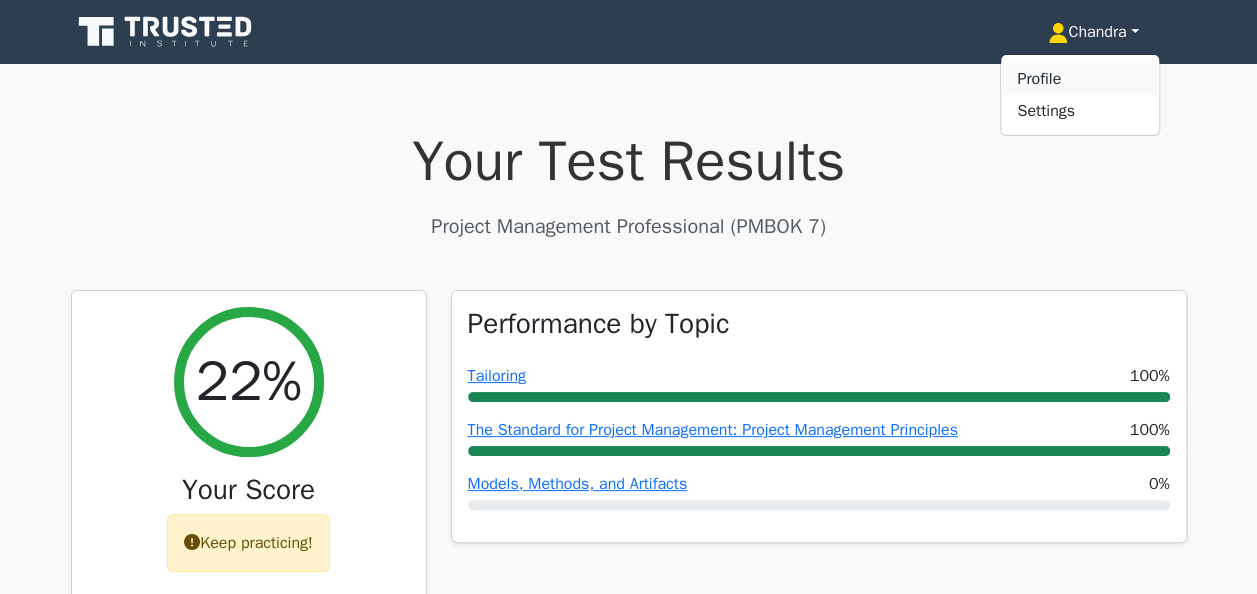 click on "Profile" at bounding box center [1080, 79] 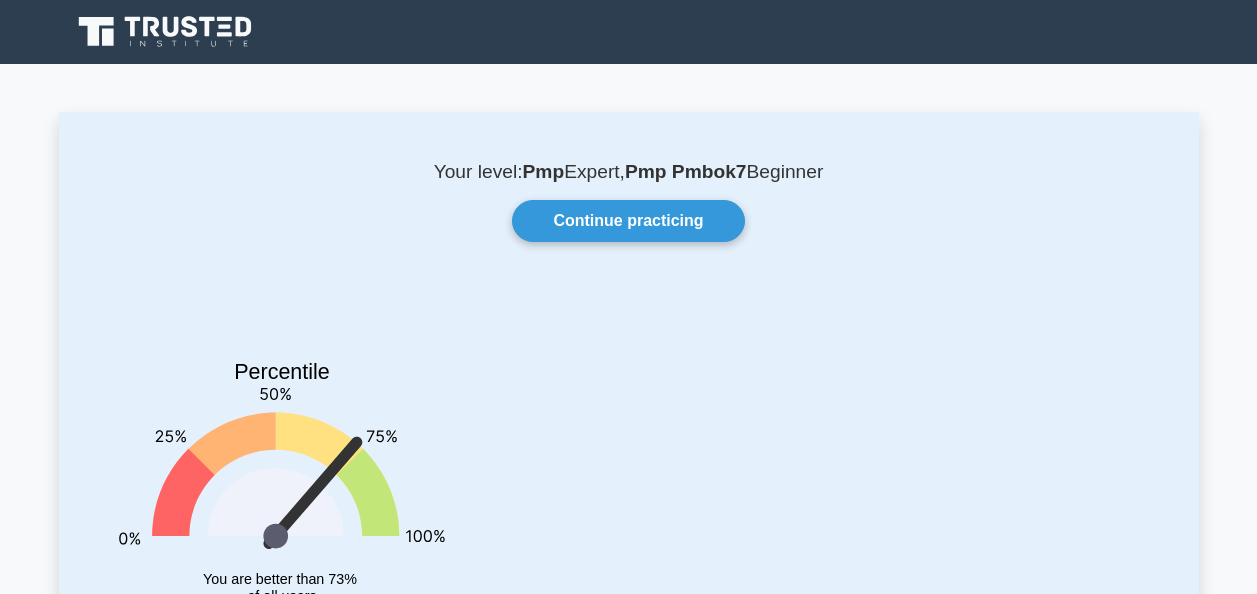scroll, scrollTop: 0, scrollLeft: 0, axis: both 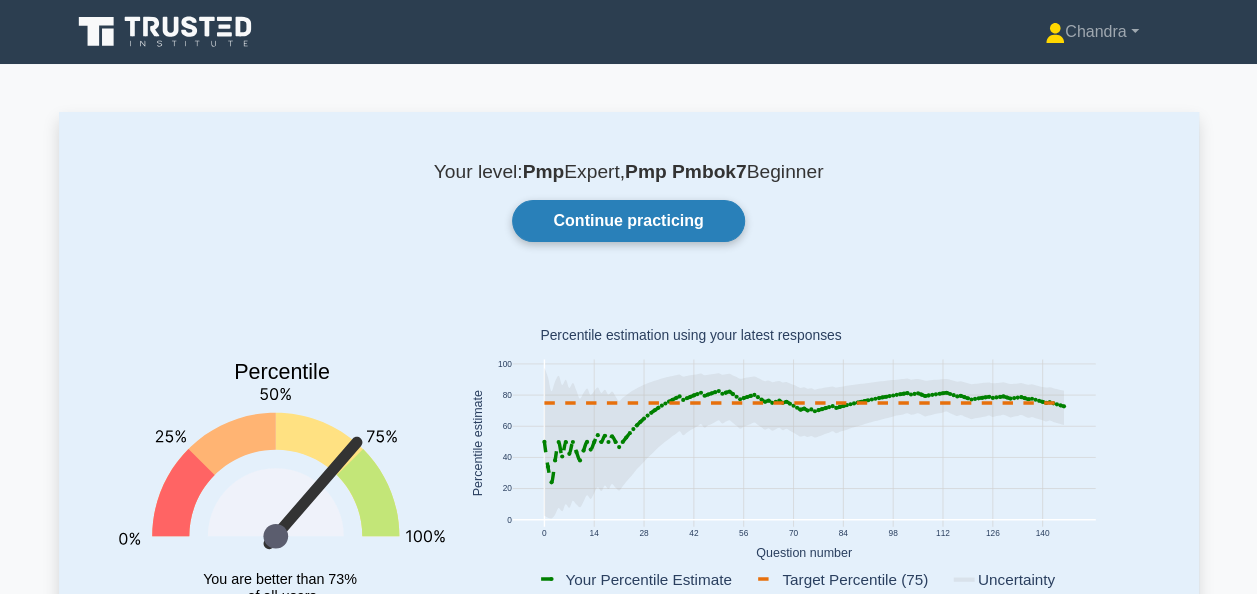 click on "Continue practicing" at bounding box center (628, 221) 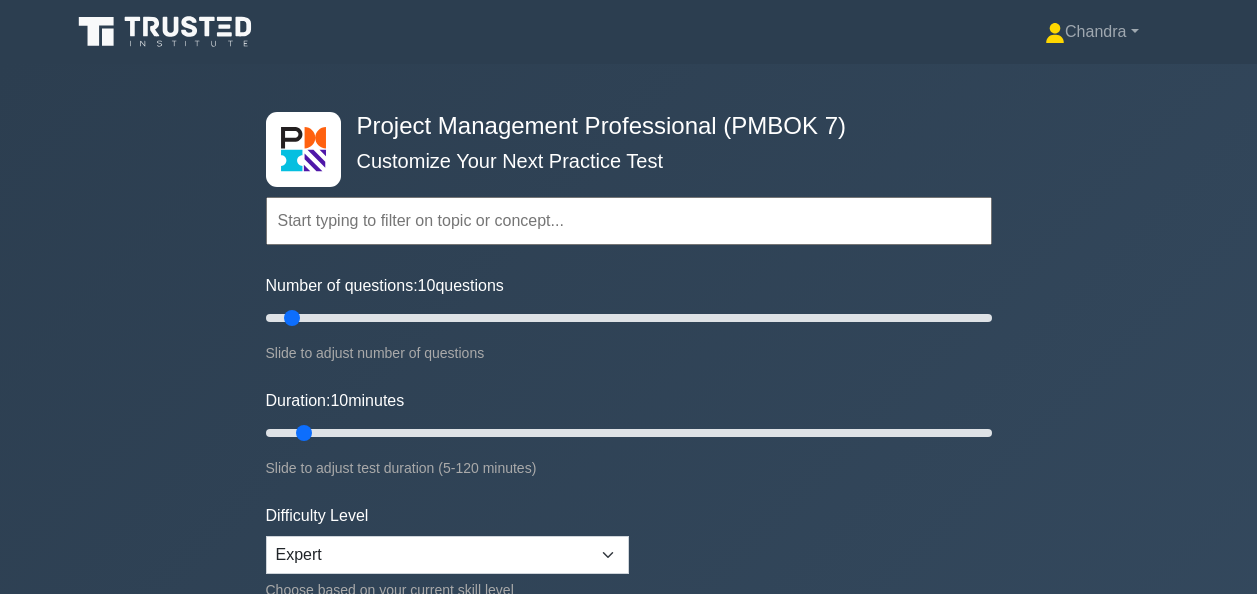 scroll, scrollTop: 0, scrollLeft: 0, axis: both 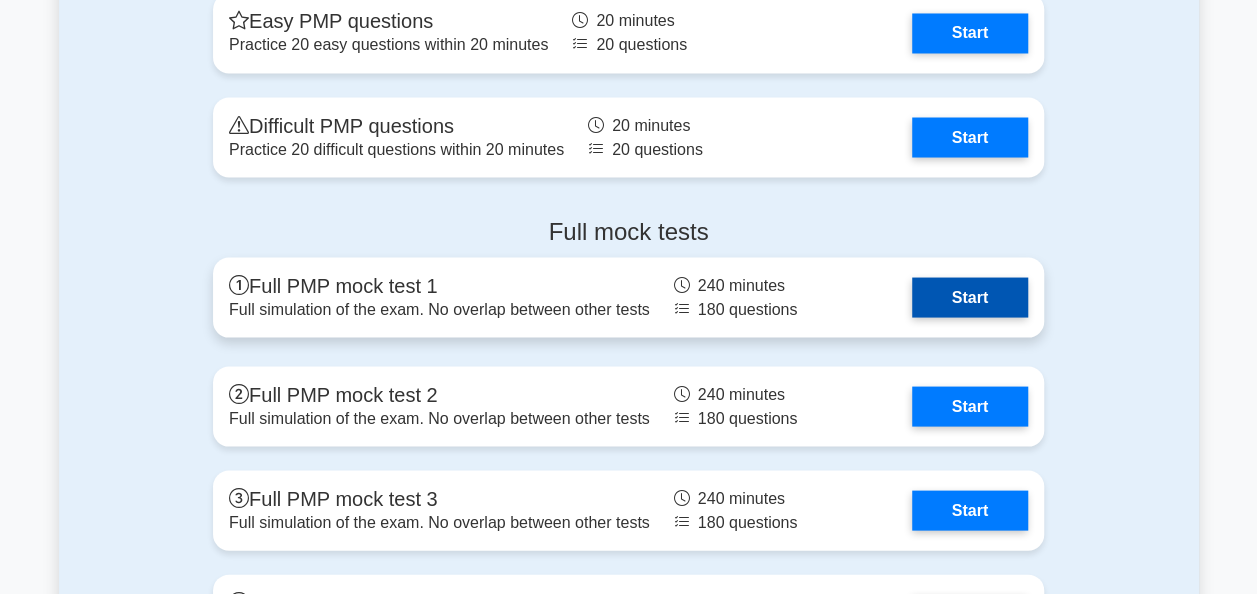click on "Start" at bounding box center [970, 297] 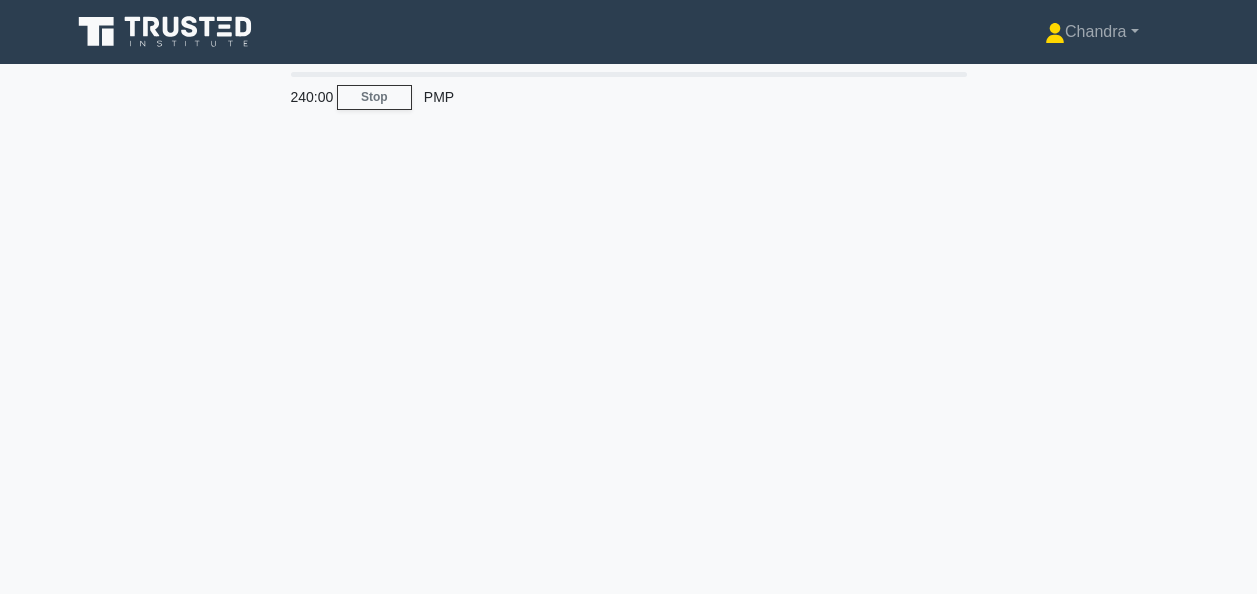 scroll, scrollTop: 0, scrollLeft: 0, axis: both 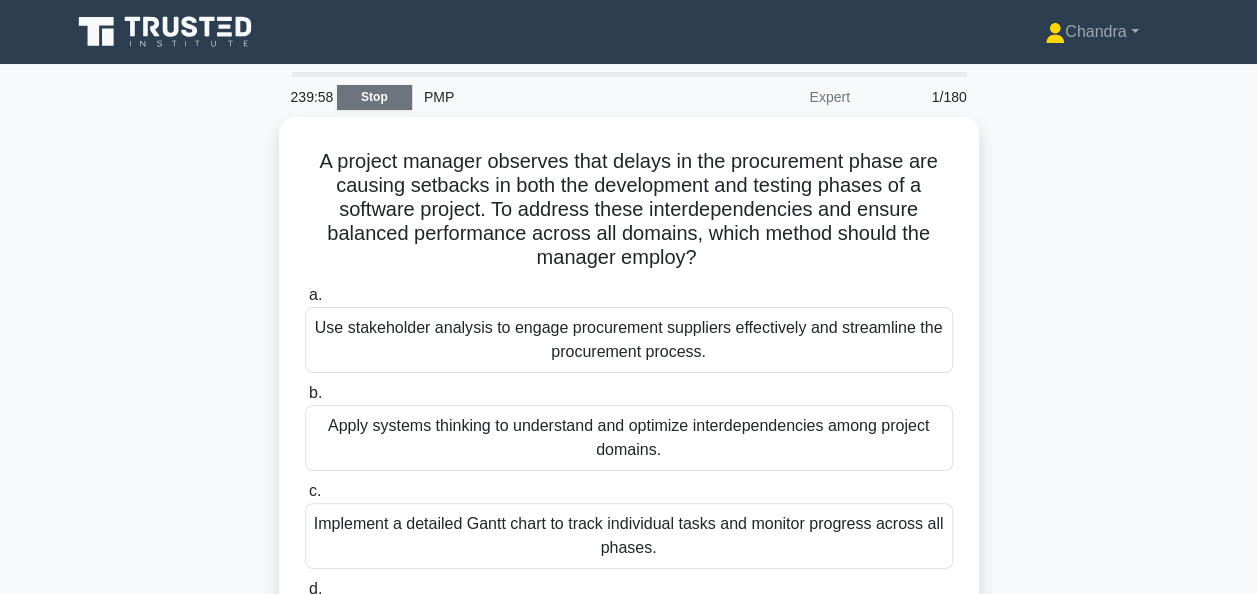 click on "Stop" at bounding box center [374, 97] 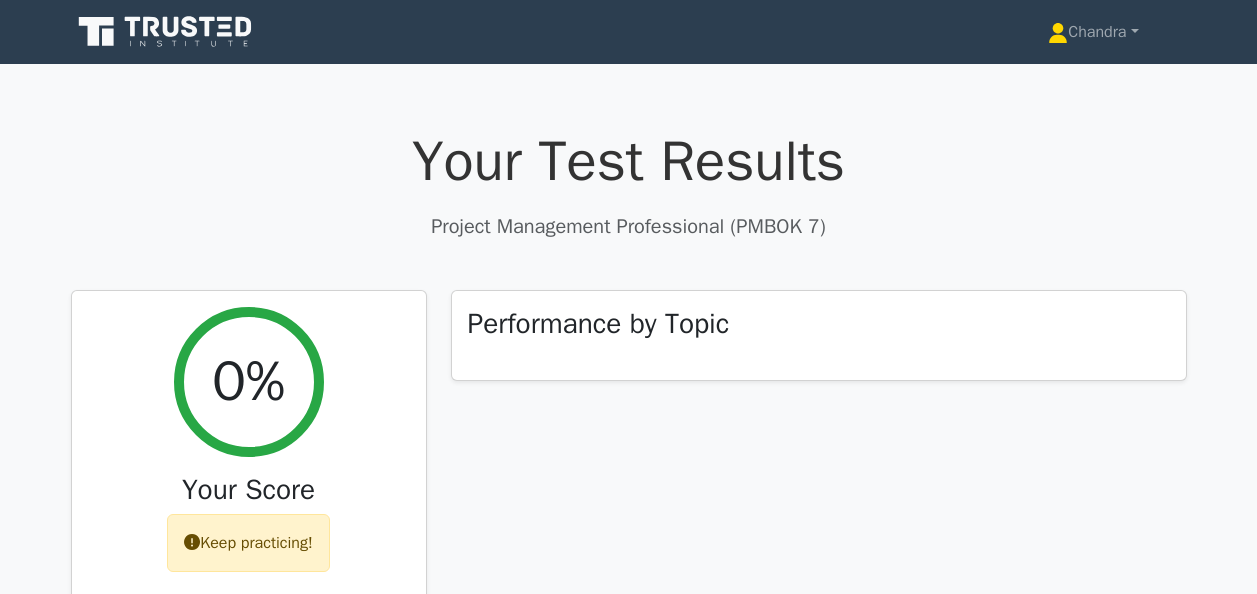 scroll, scrollTop: 0, scrollLeft: 0, axis: both 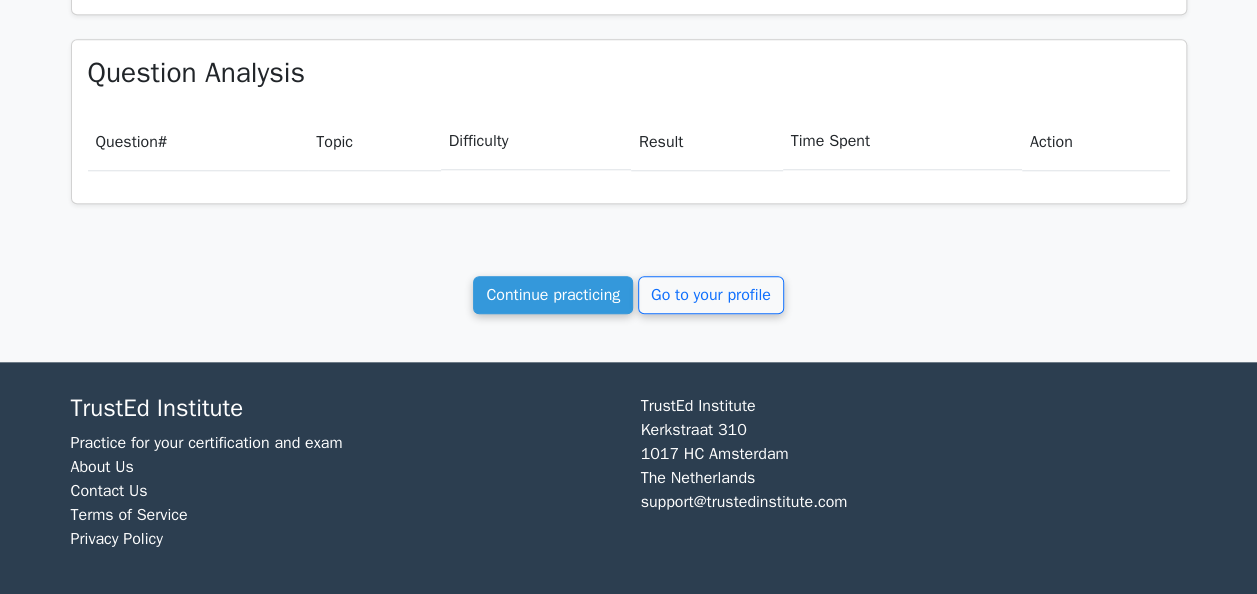 drag, startPoint x: 449, startPoint y: 508, endPoint x: 886, endPoint y: 320, distance: 475.72366 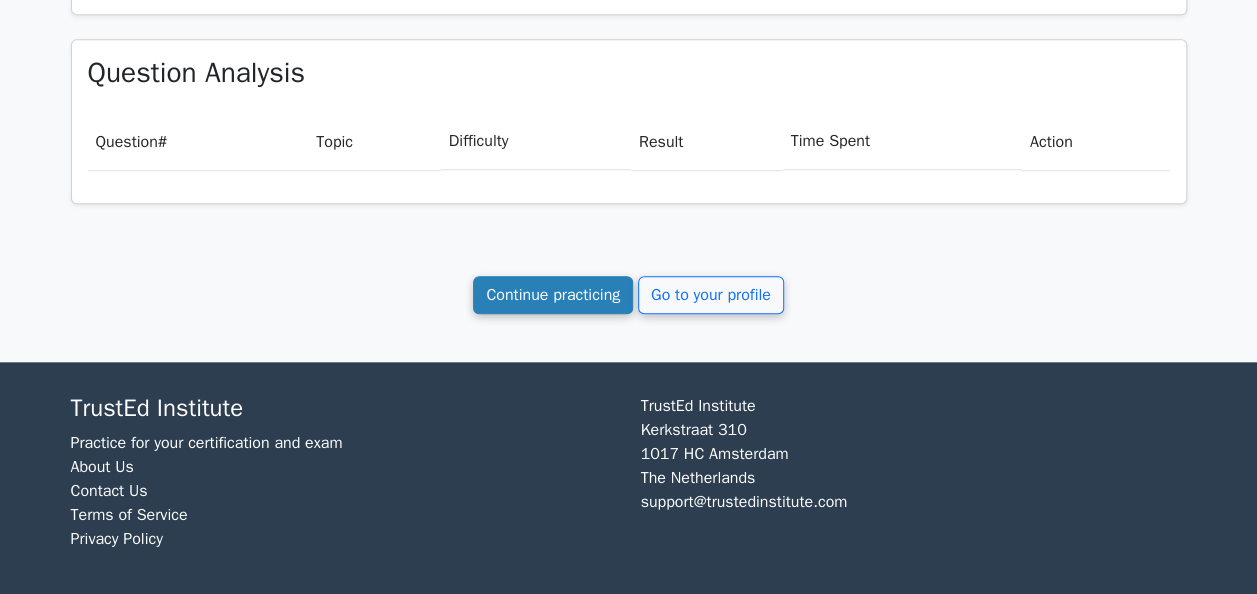 click on "Continue practicing" at bounding box center [553, 295] 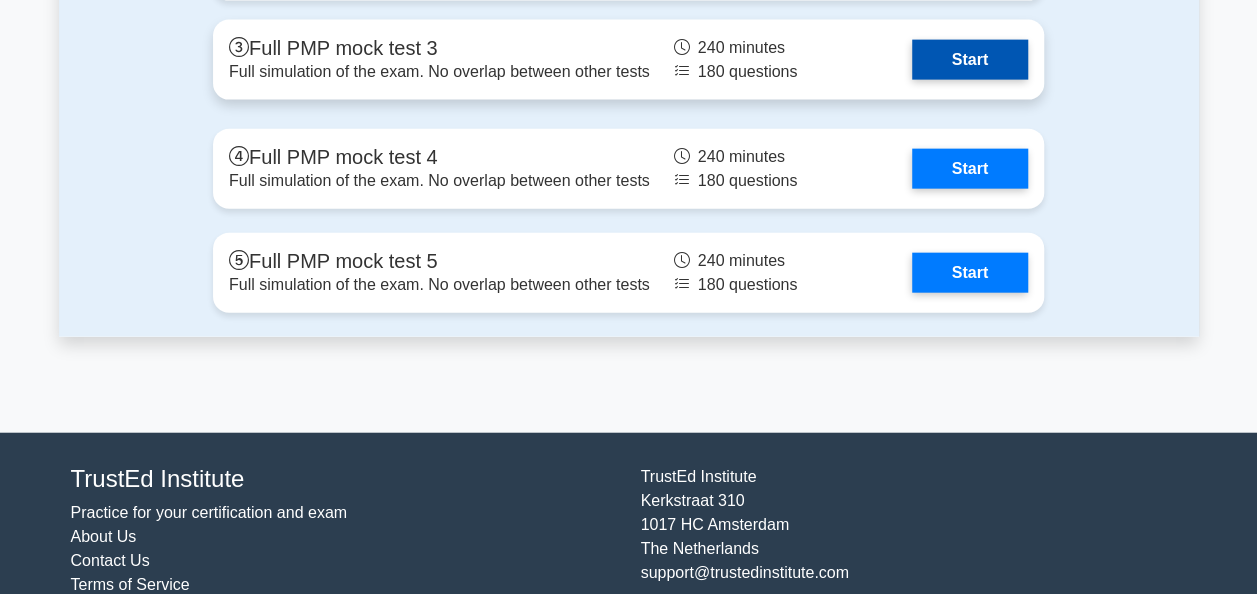 scroll, scrollTop: 1907, scrollLeft: 0, axis: vertical 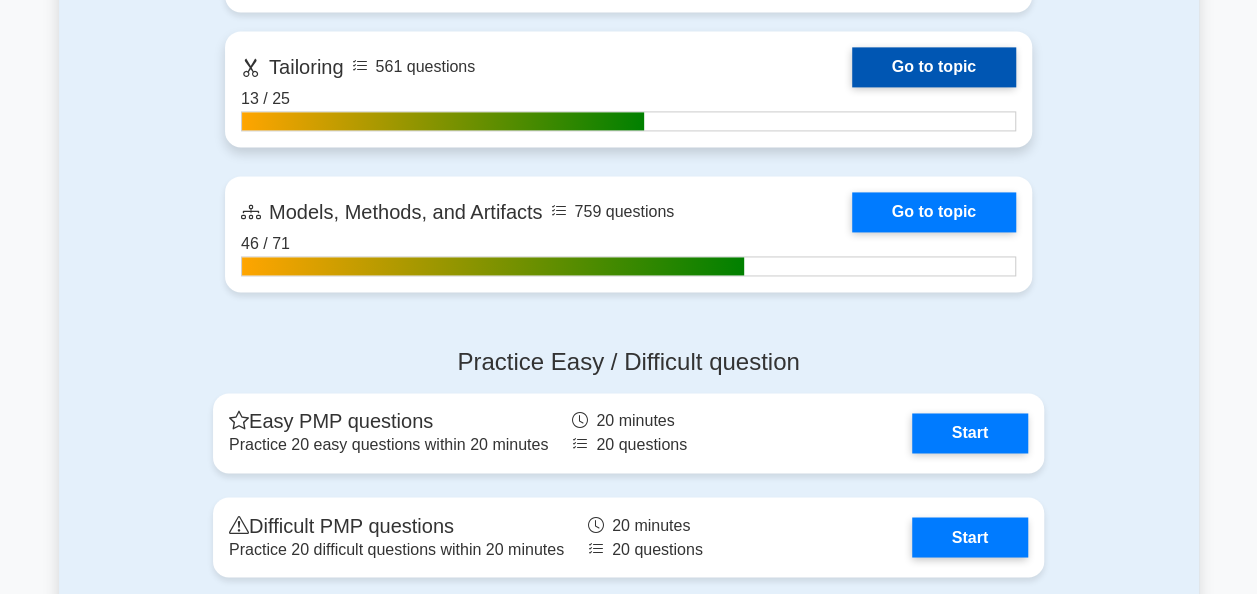 click on "Go to topic" at bounding box center [934, 67] 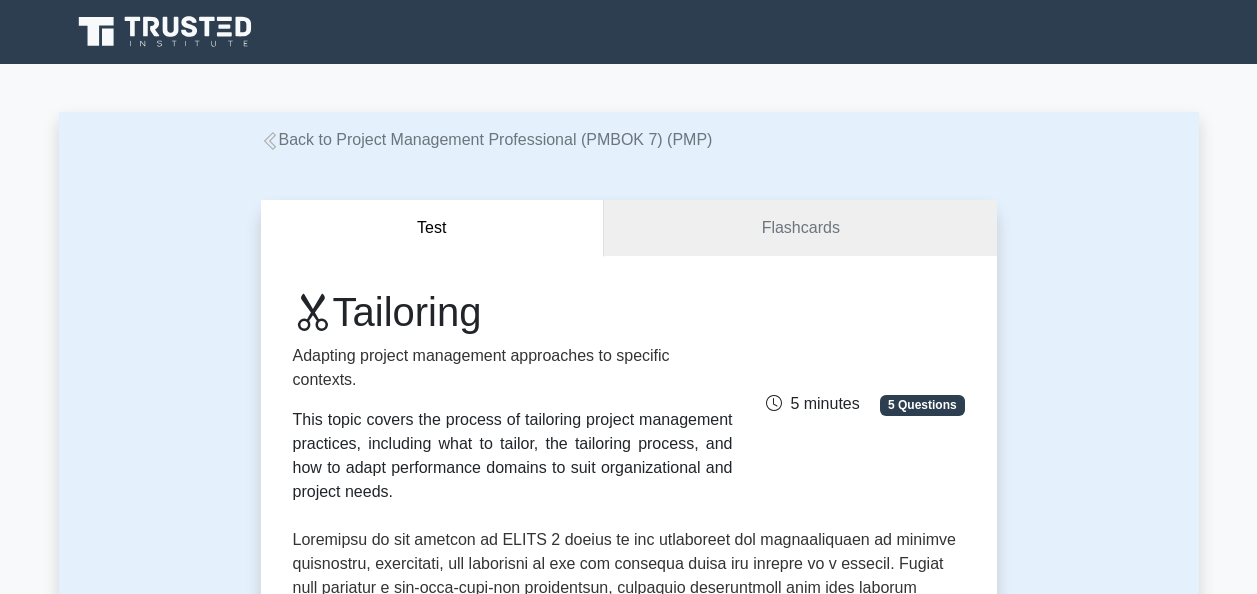 scroll, scrollTop: 0, scrollLeft: 0, axis: both 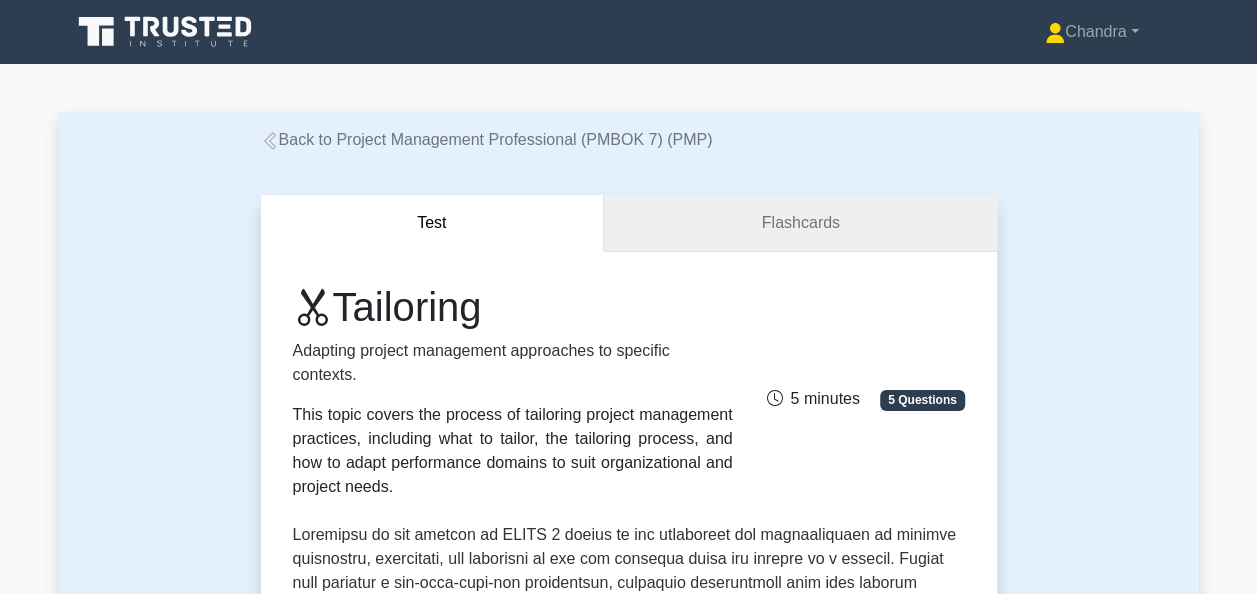 click on "Flashcards" at bounding box center (800, 223) 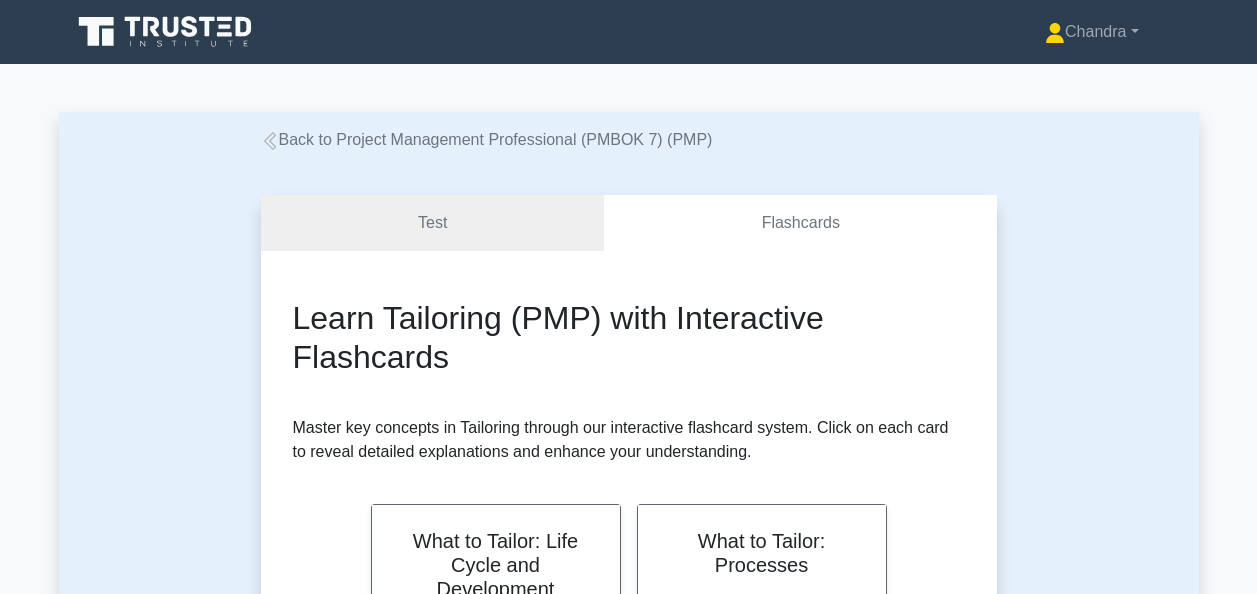 scroll, scrollTop: 0, scrollLeft: 0, axis: both 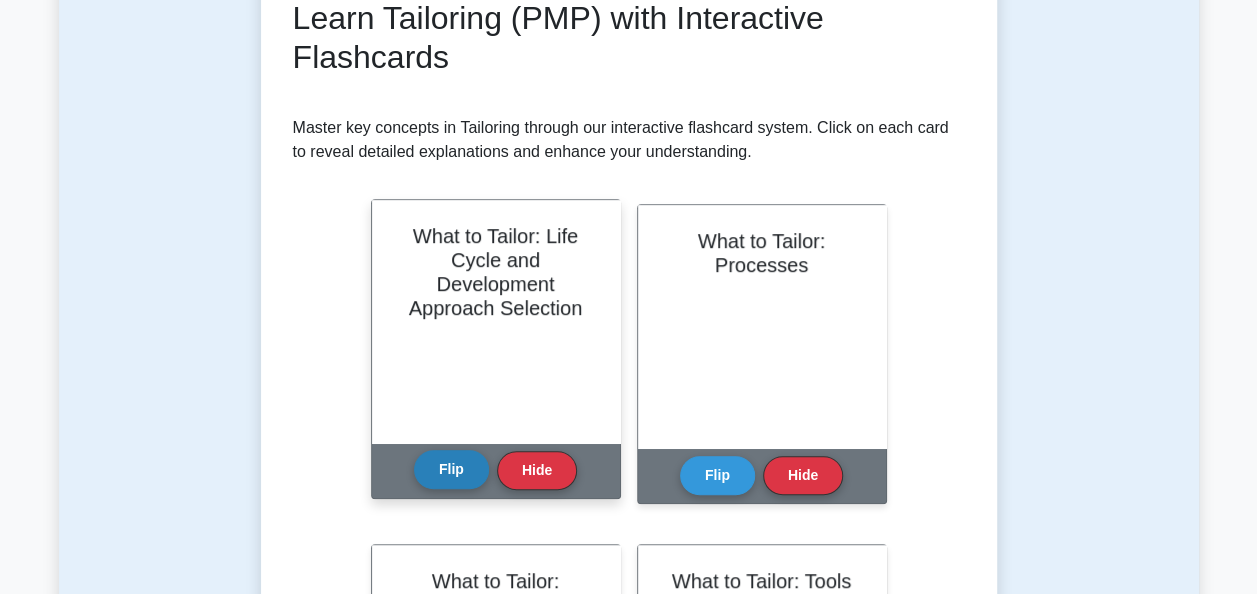 drag, startPoint x: 503, startPoint y: 464, endPoint x: 458, endPoint y: 472, distance: 45.705578 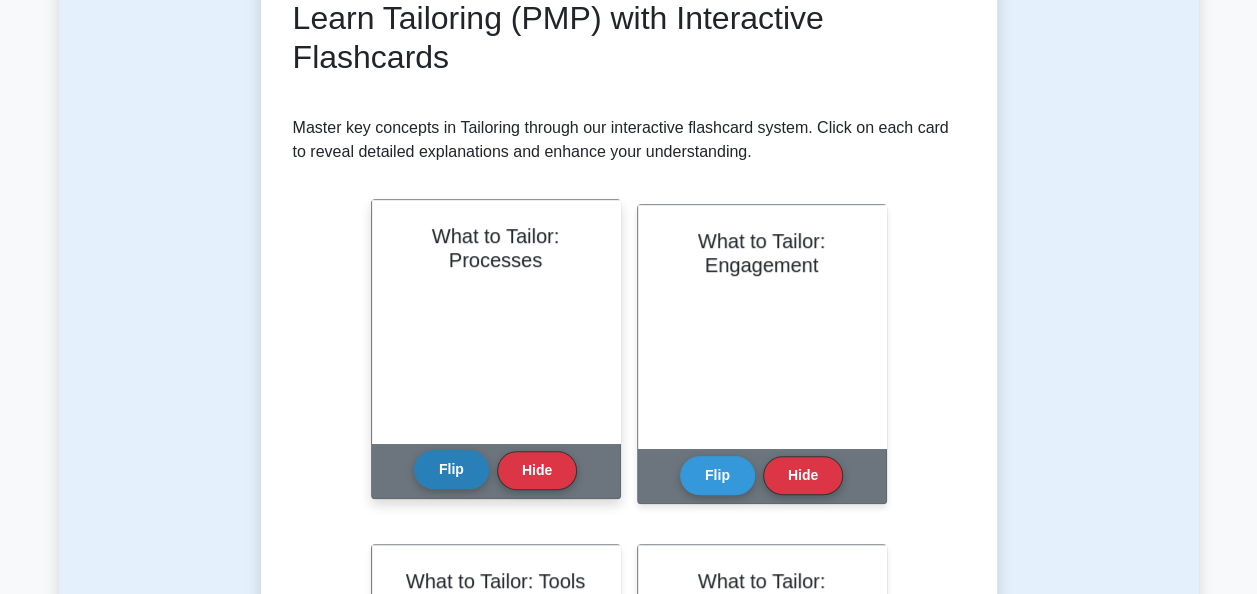 click on "Flip" at bounding box center (451, 469) 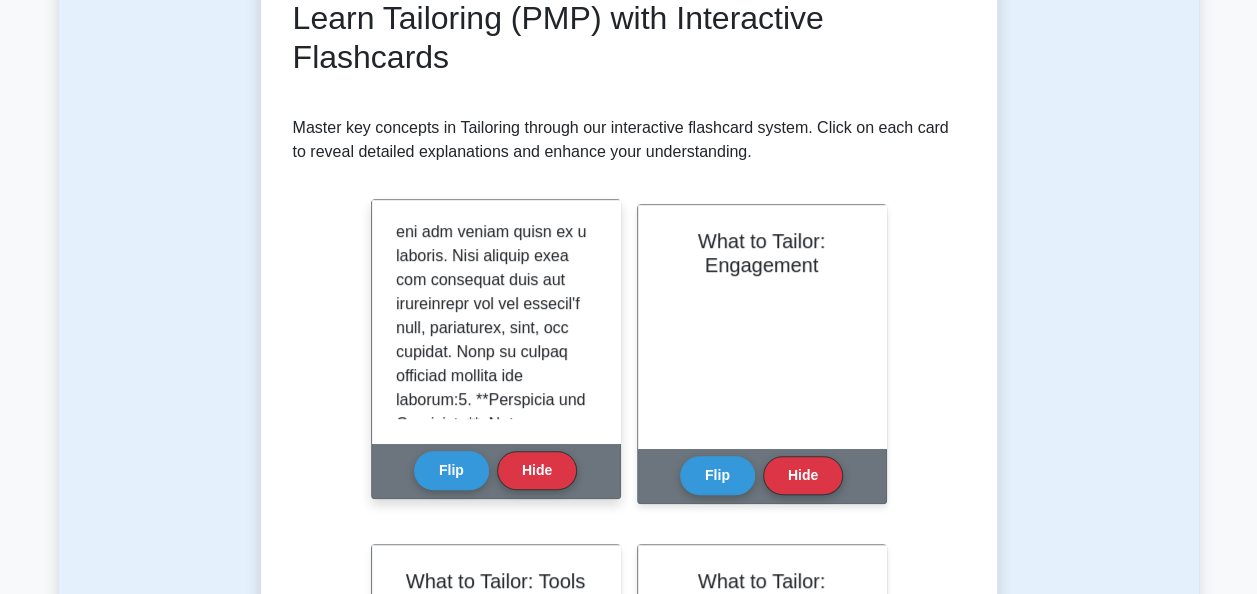 scroll, scrollTop: 200, scrollLeft: 0, axis: vertical 